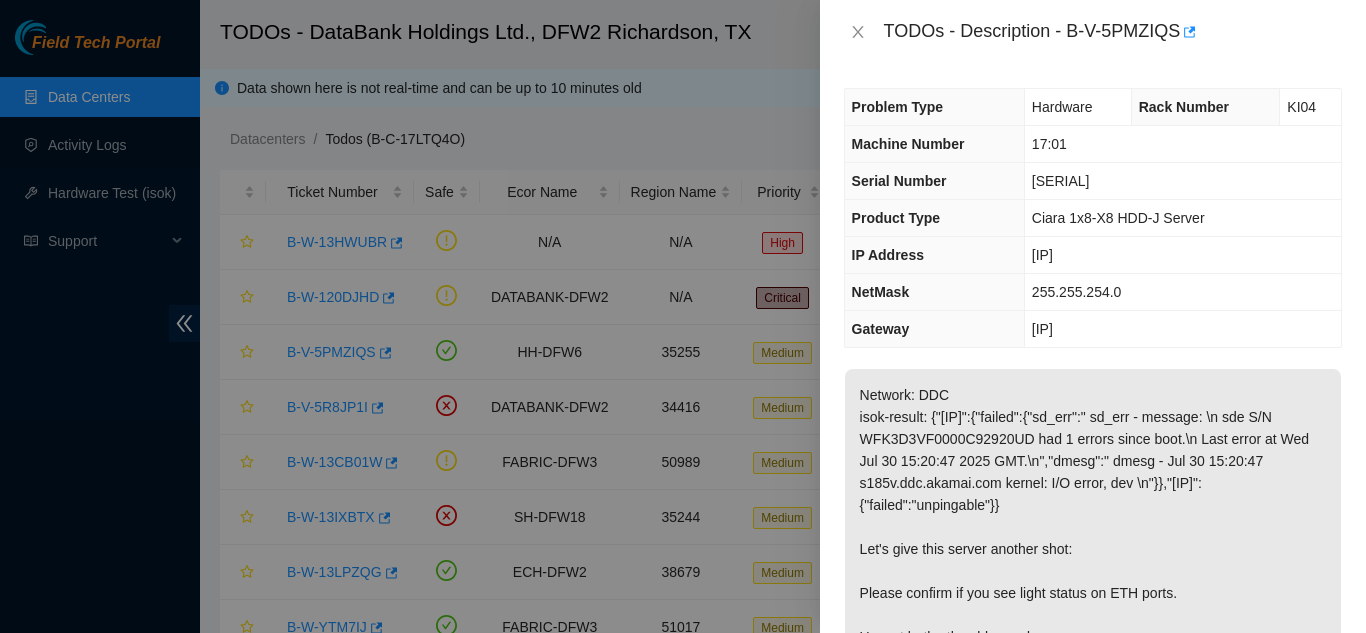 scroll, scrollTop: 0, scrollLeft: 0, axis: both 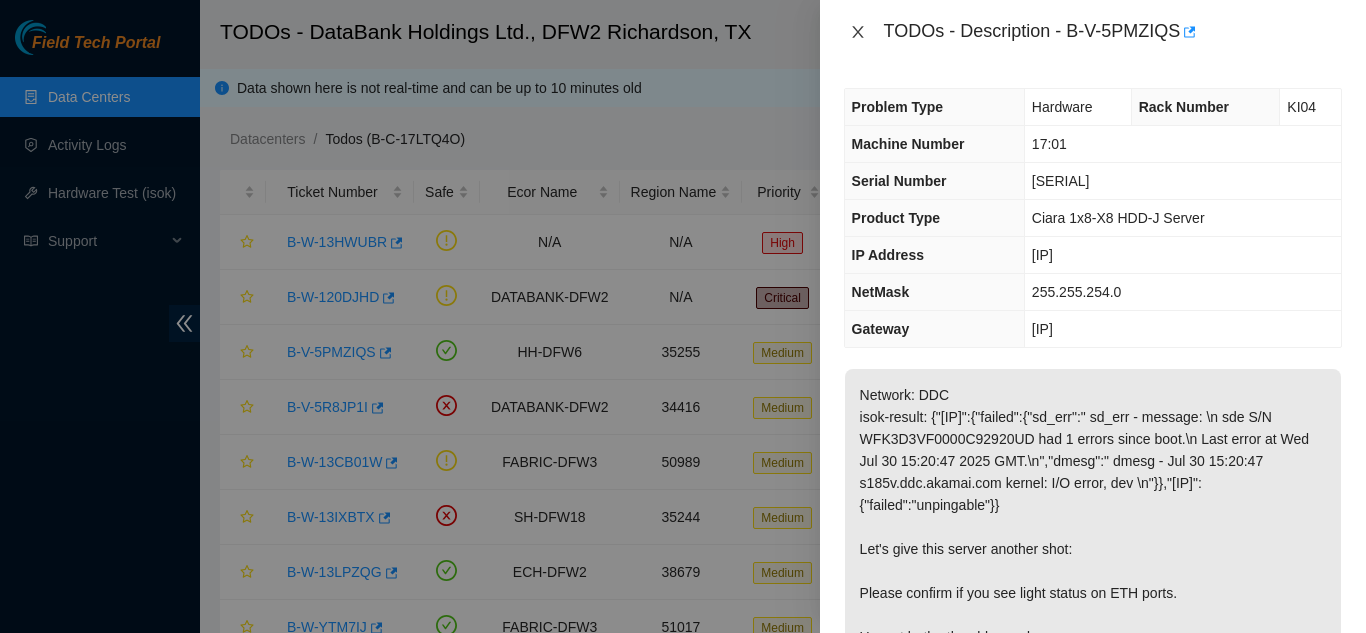 click 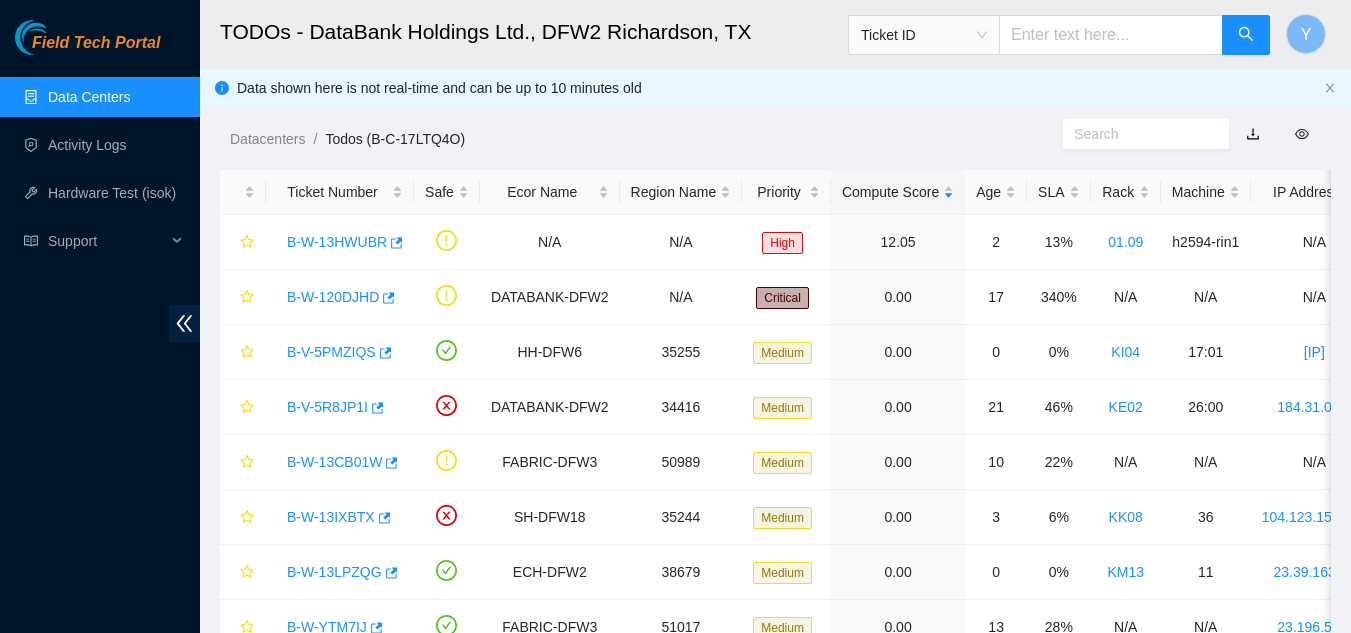 click on "Data Centers" at bounding box center (89, 97) 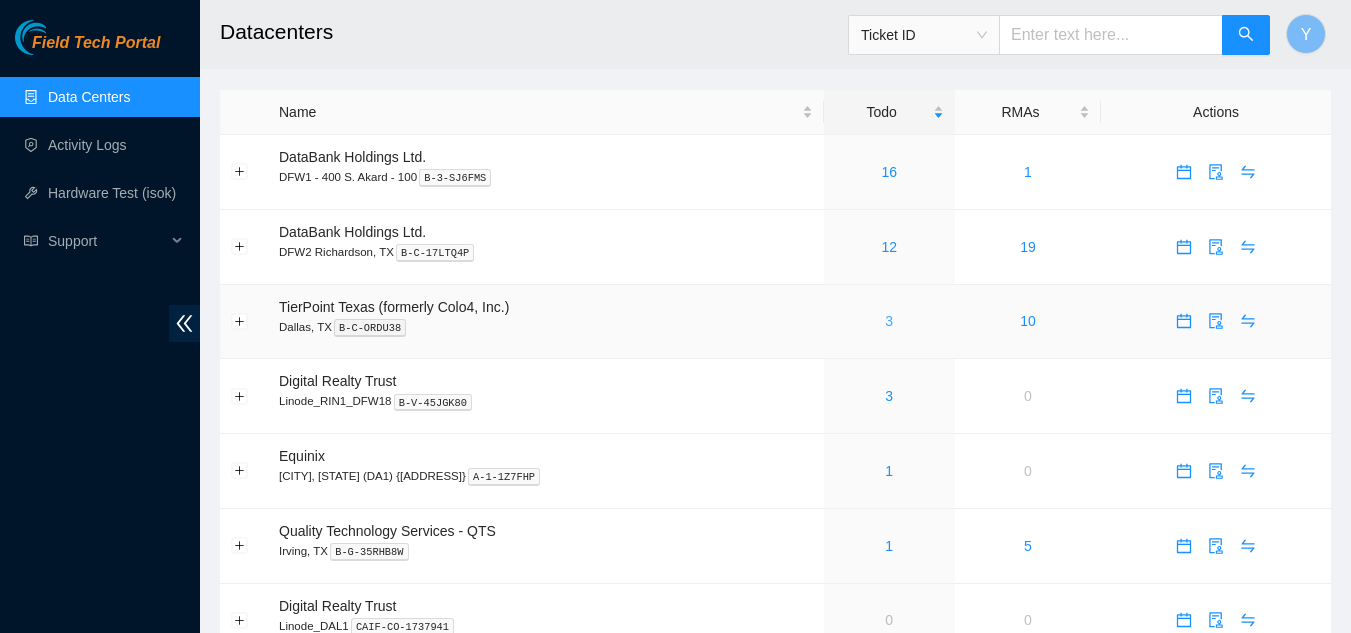 click on "3" at bounding box center (889, 321) 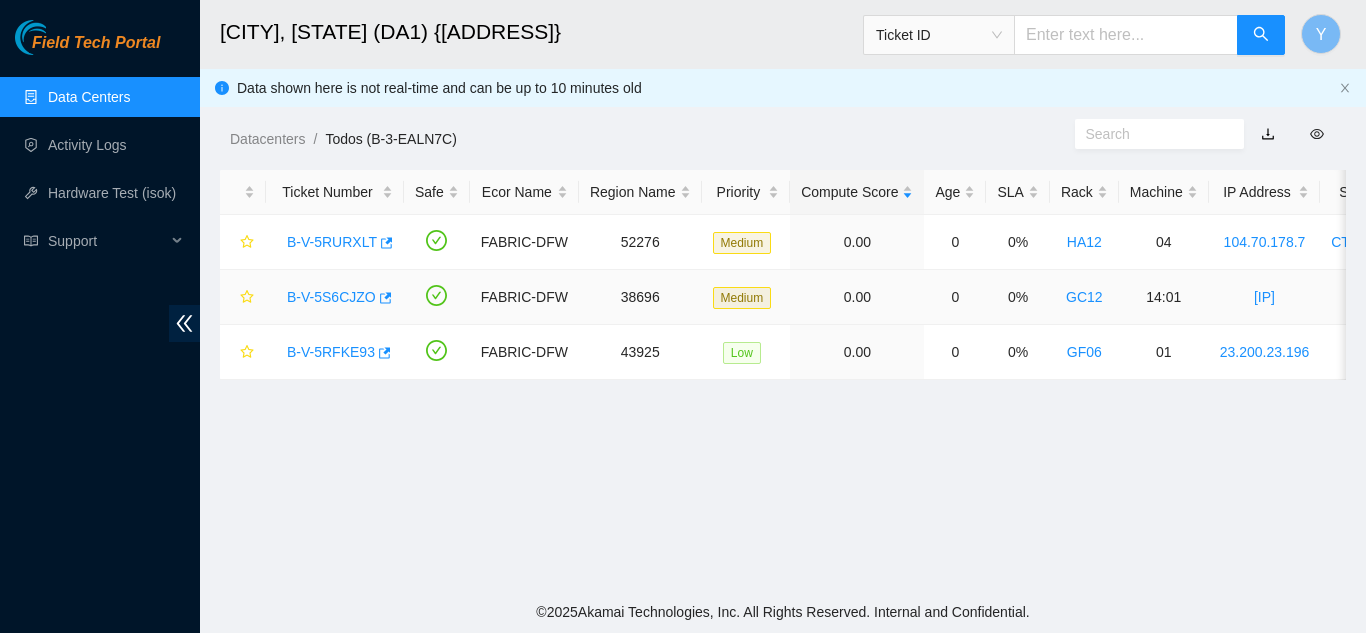 click on "B-V-5S6CJZO" at bounding box center (331, 297) 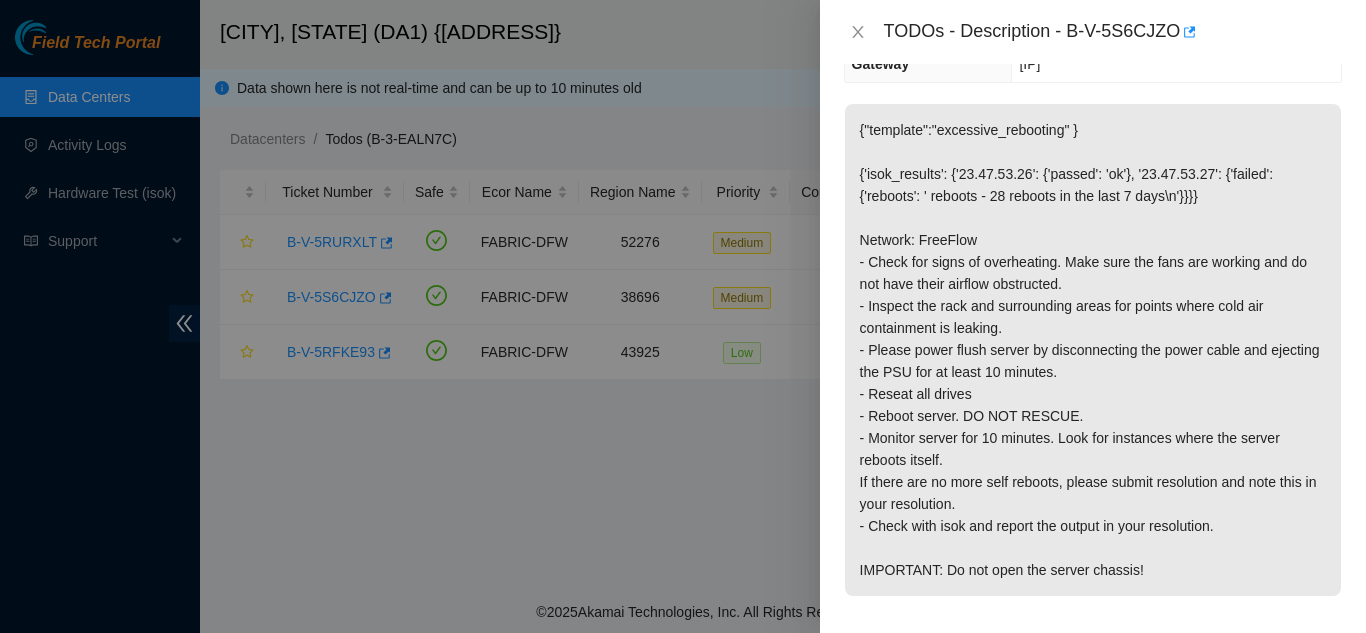 scroll, scrollTop: 300, scrollLeft: 0, axis: vertical 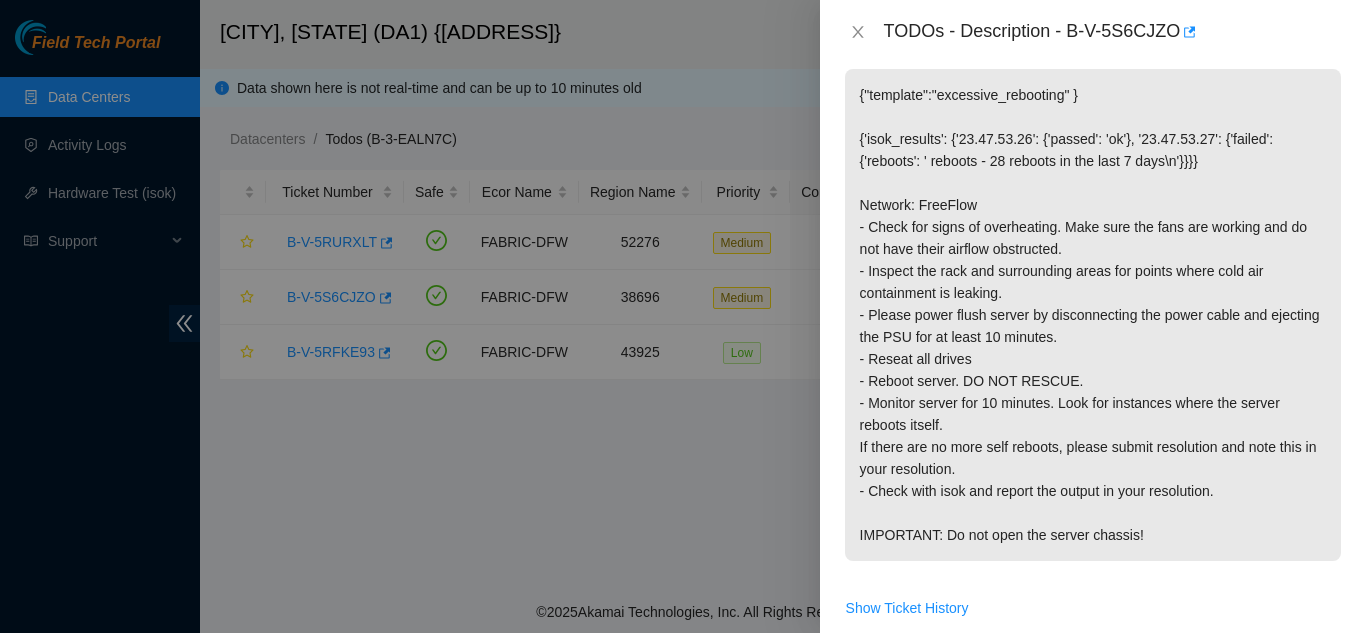 click on "Problem Type Hardware Rack Number GC12 Machine Number 14:01 Serial Number MX-2013-0361-N1 Product Type Jabil 1x8-X8 SSD-I Server {Samsung} IP Address [IP] NetMask [NETMASK] Gateway [IP] Show Ticket History Show Shipment Details Resolutions Rebooted Rescued Replaced disk Reseated components Replaced RAM Replaced Machine Identified Faulty disk Replaced ETH/Power cable Clean/Replaced optic Other Run Hardware Test Return Tracking Add Notes    Comment Submit Close" at bounding box center (1093, 348) 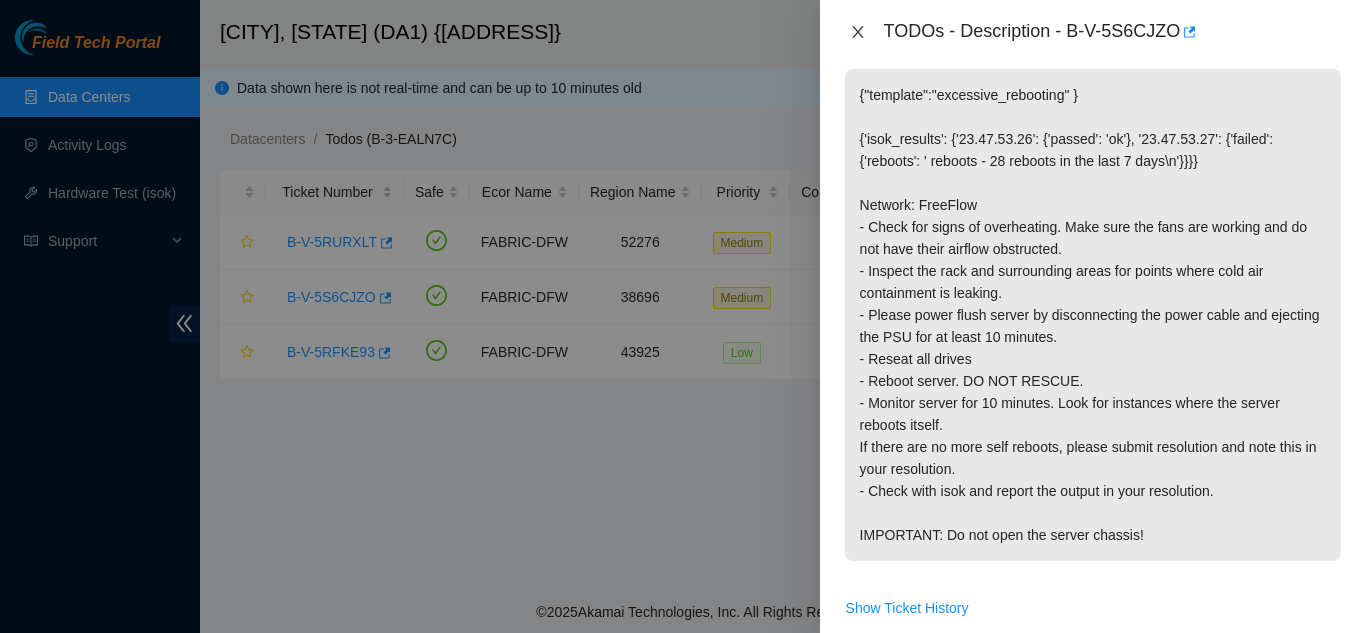 drag, startPoint x: 864, startPoint y: 33, endPoint x: 878, endPoint y: 63, distance: 33.105892 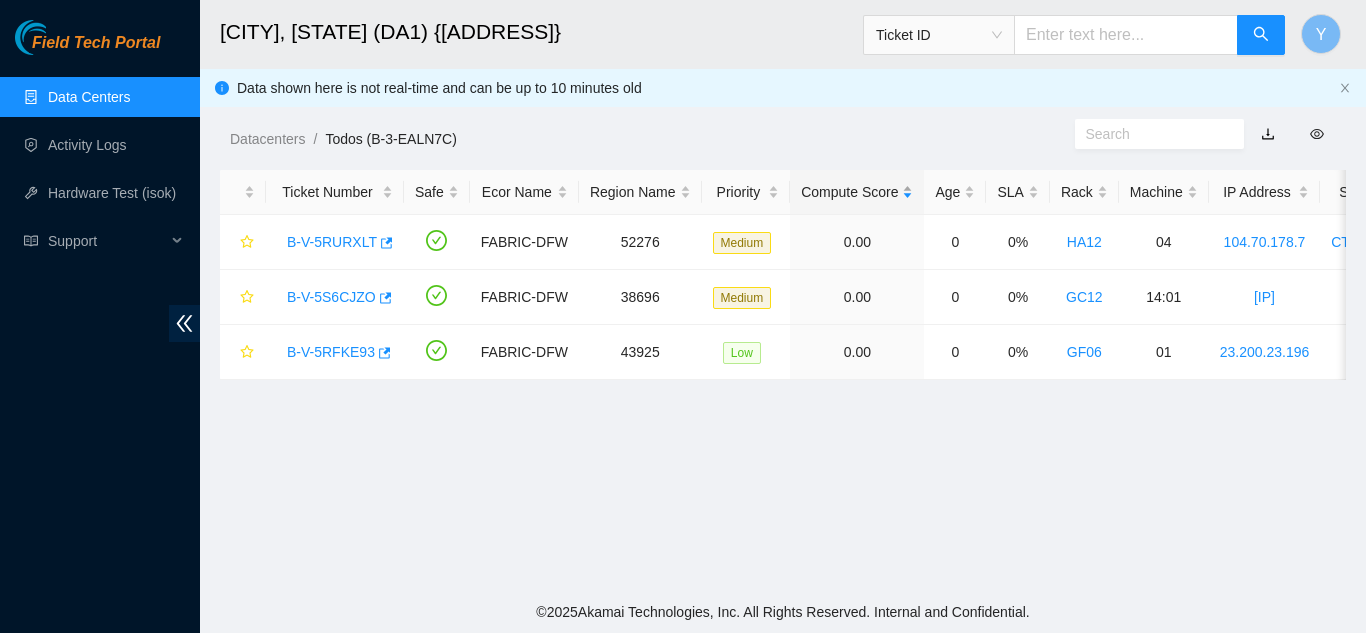 scroll, scrollTop: 366, scrollLeft: 0, axis: vertical 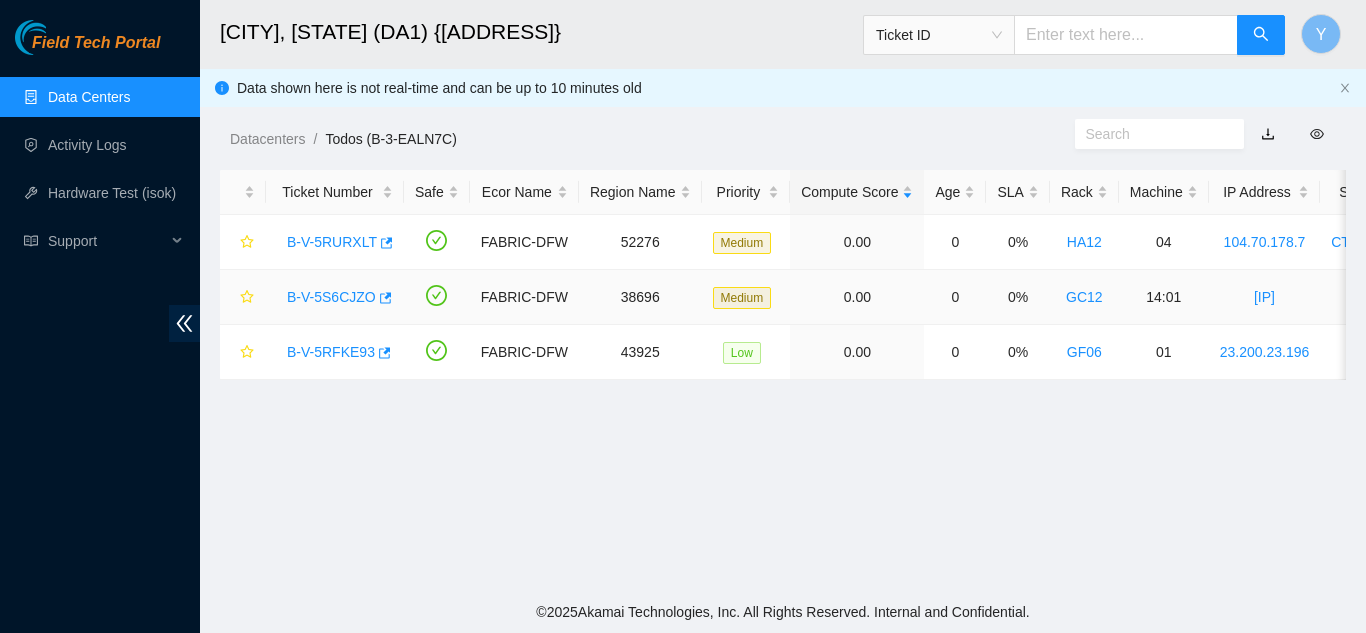click on "B-V-5S6CJZO" at bounding box center (331, 297) 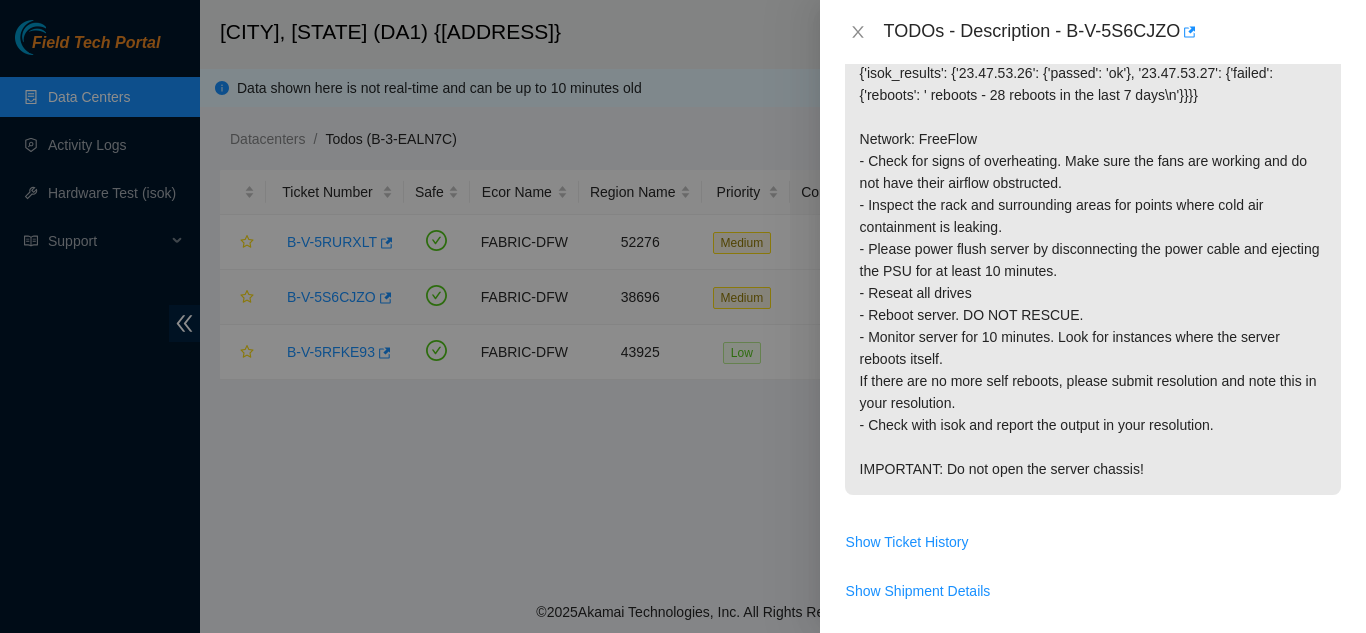 scroll, scrollTop: 300, scrollLeft: 0, axis: vertical 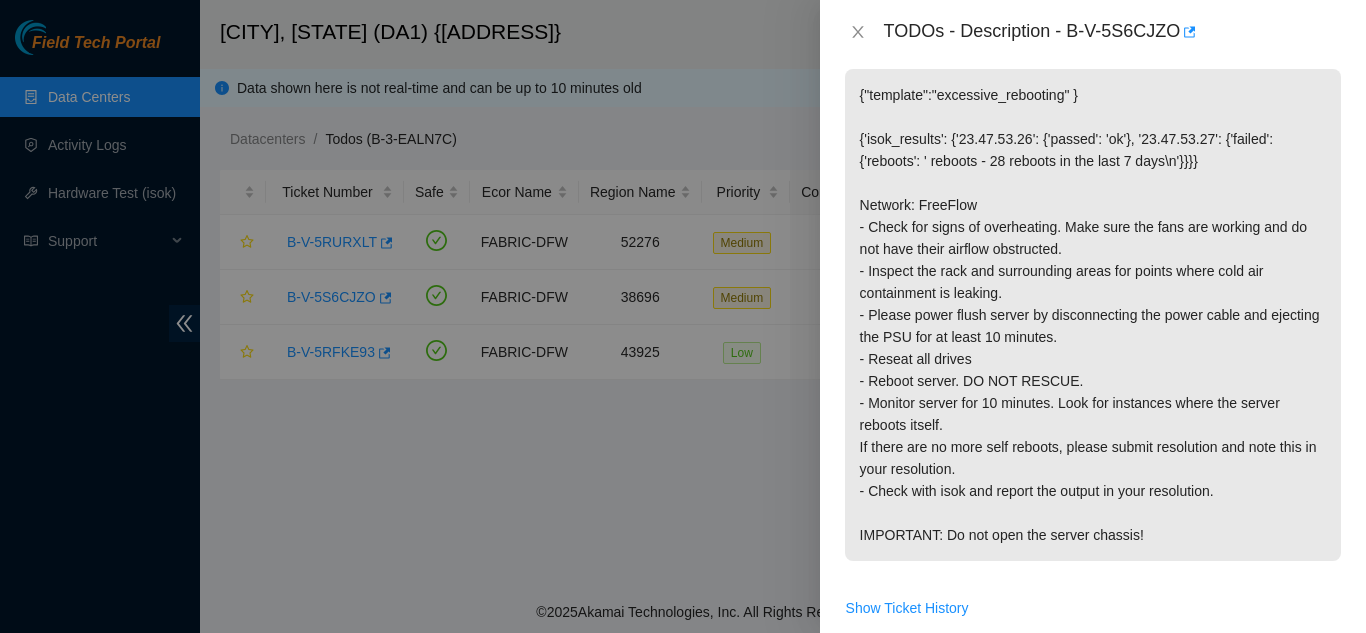 click at bounding box center [683, 316] 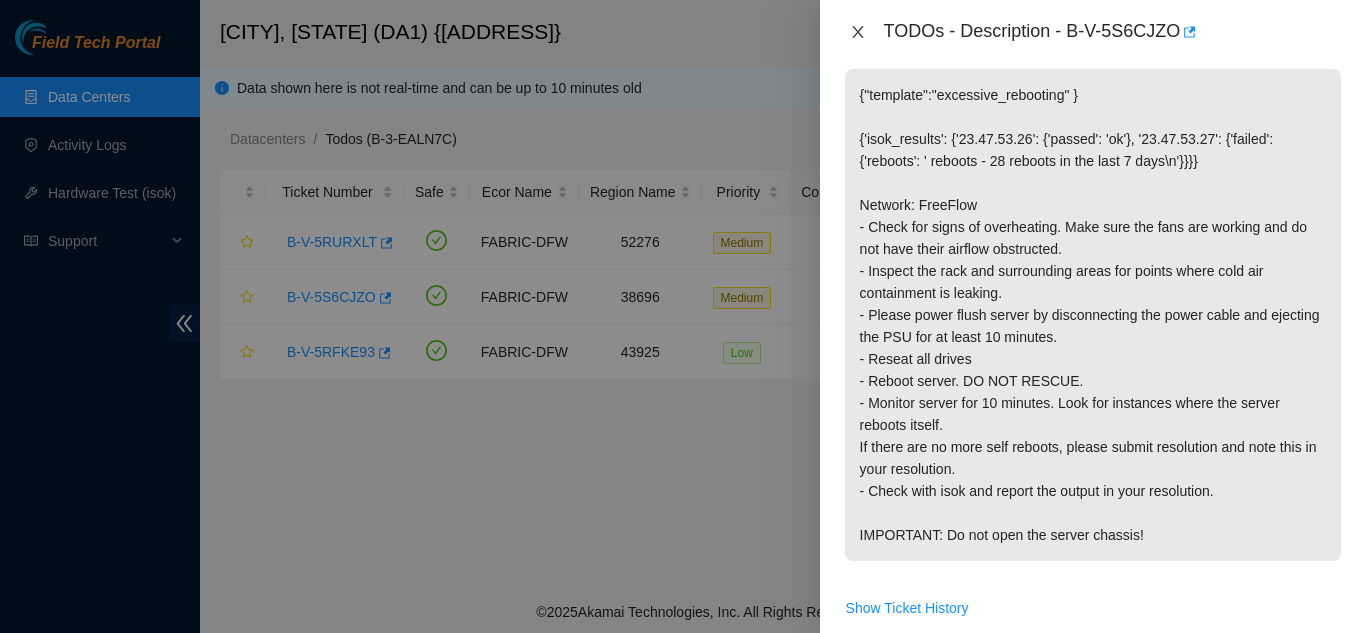 click 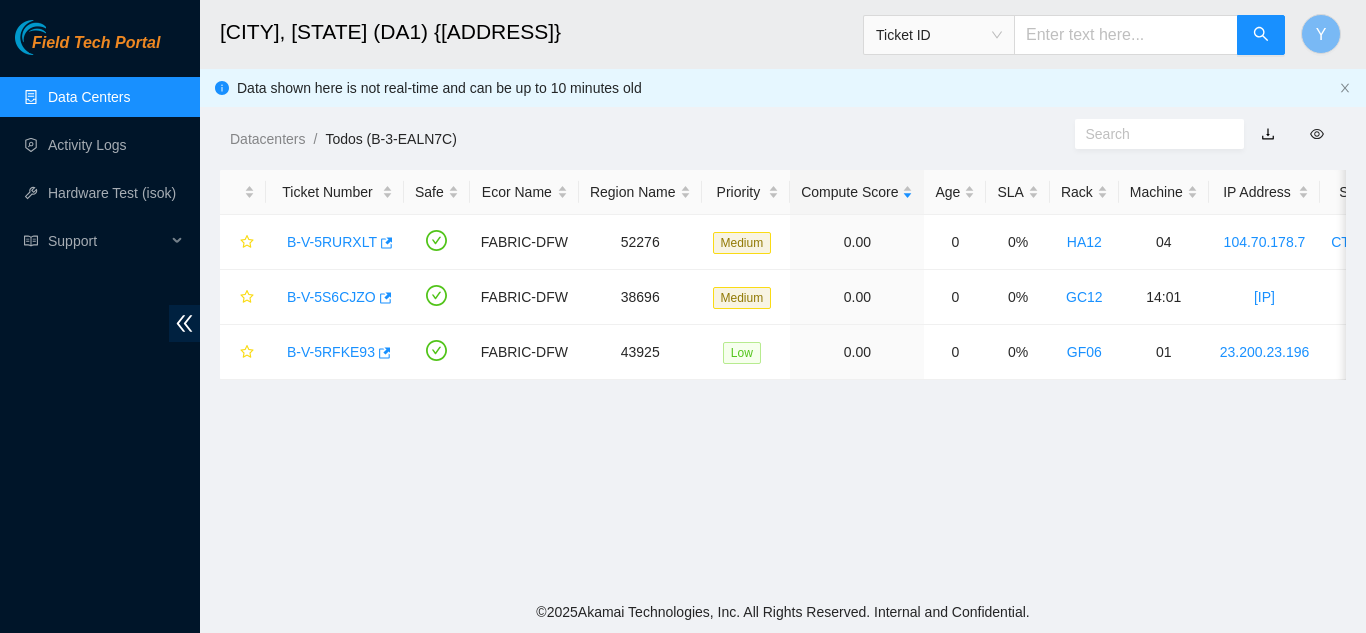 scroll, scrollTop: 366, scrollLeft: 0, axis: vertical 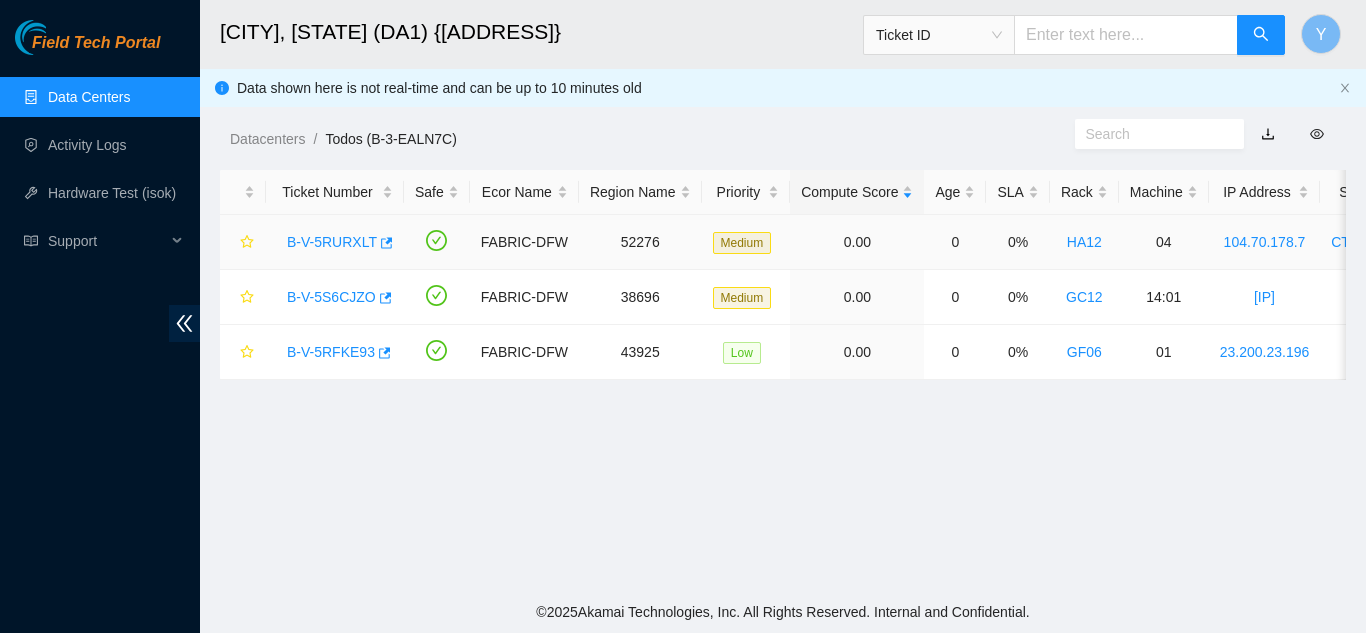 click on "B-V-5RURXLT" at bounding box center [332, 242] 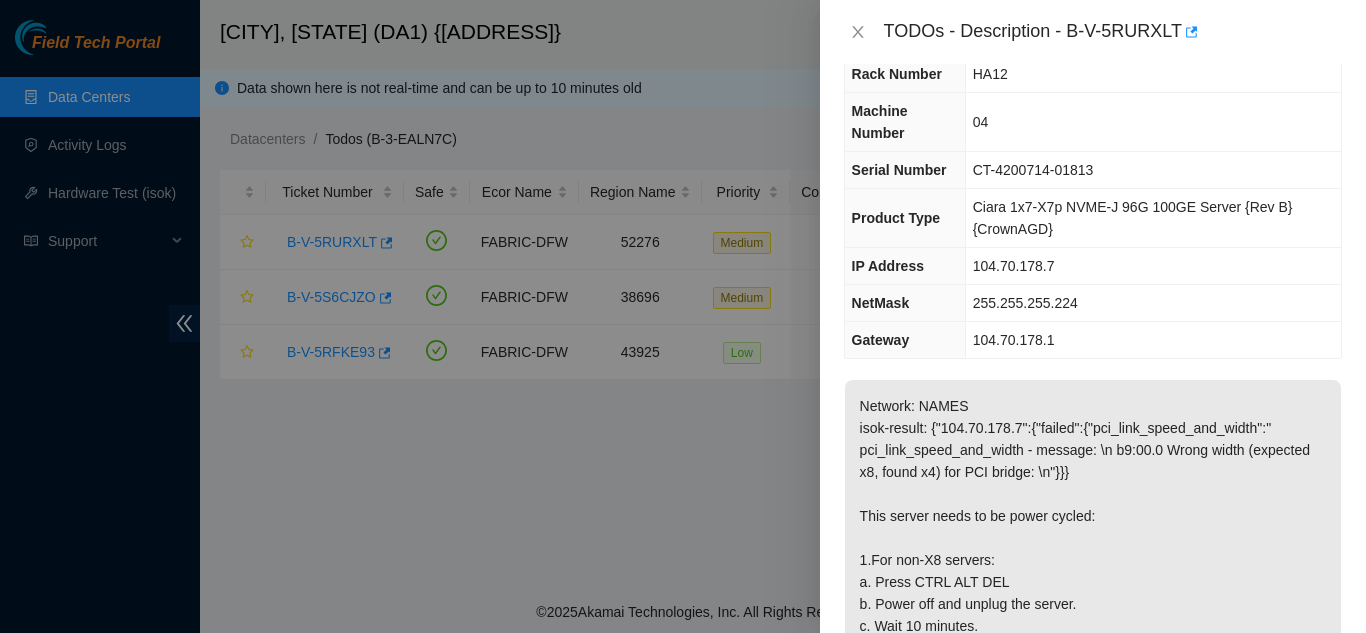 scroll, scrollTop: 0, scrollLeft: 0, axis: both 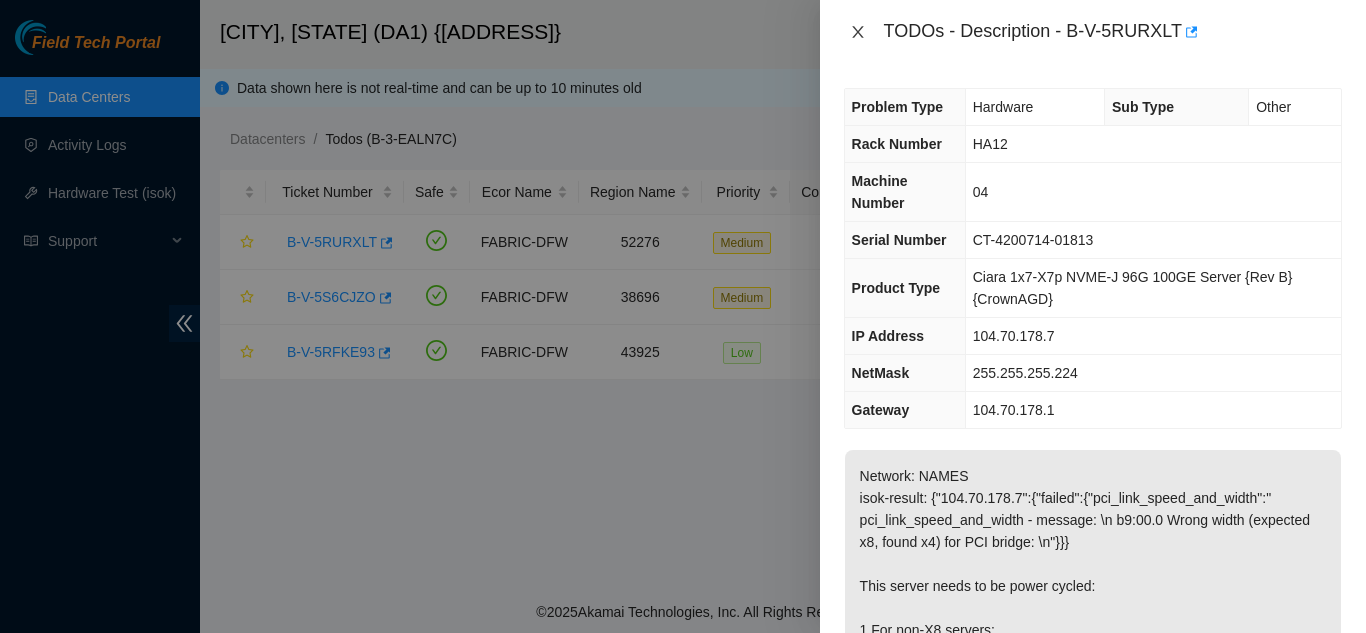 click 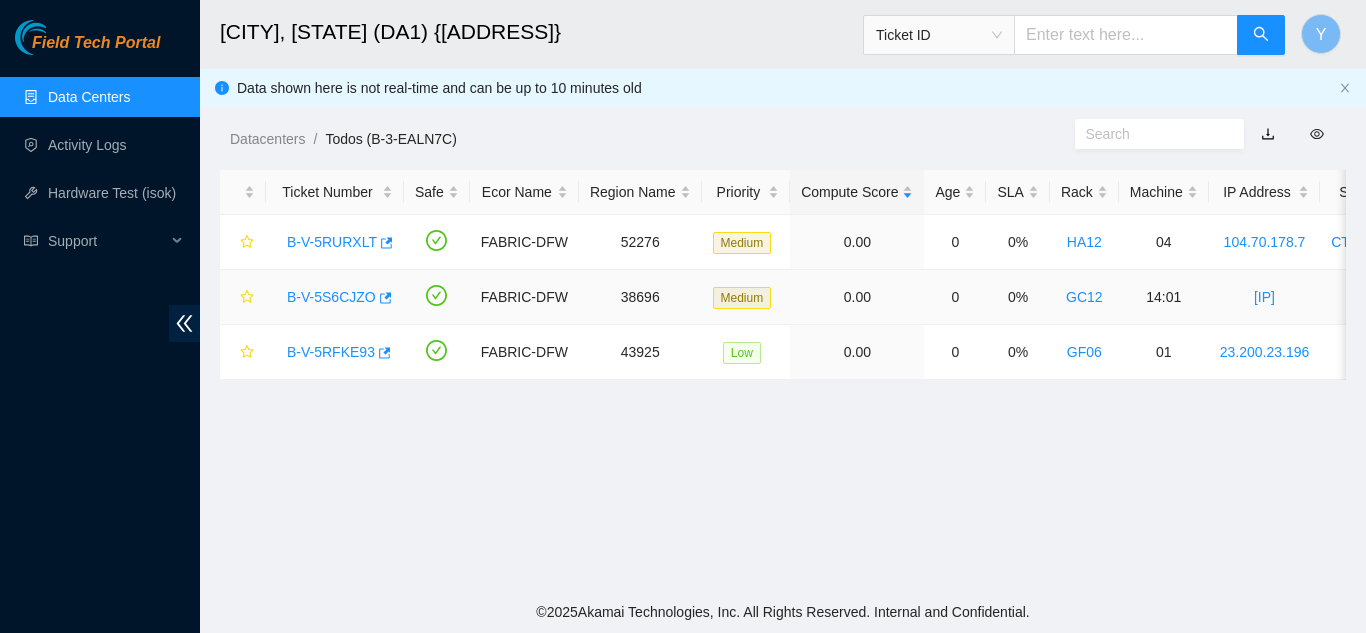 click on "B-V-5S6CJZO" at bounding box center (331, 297) 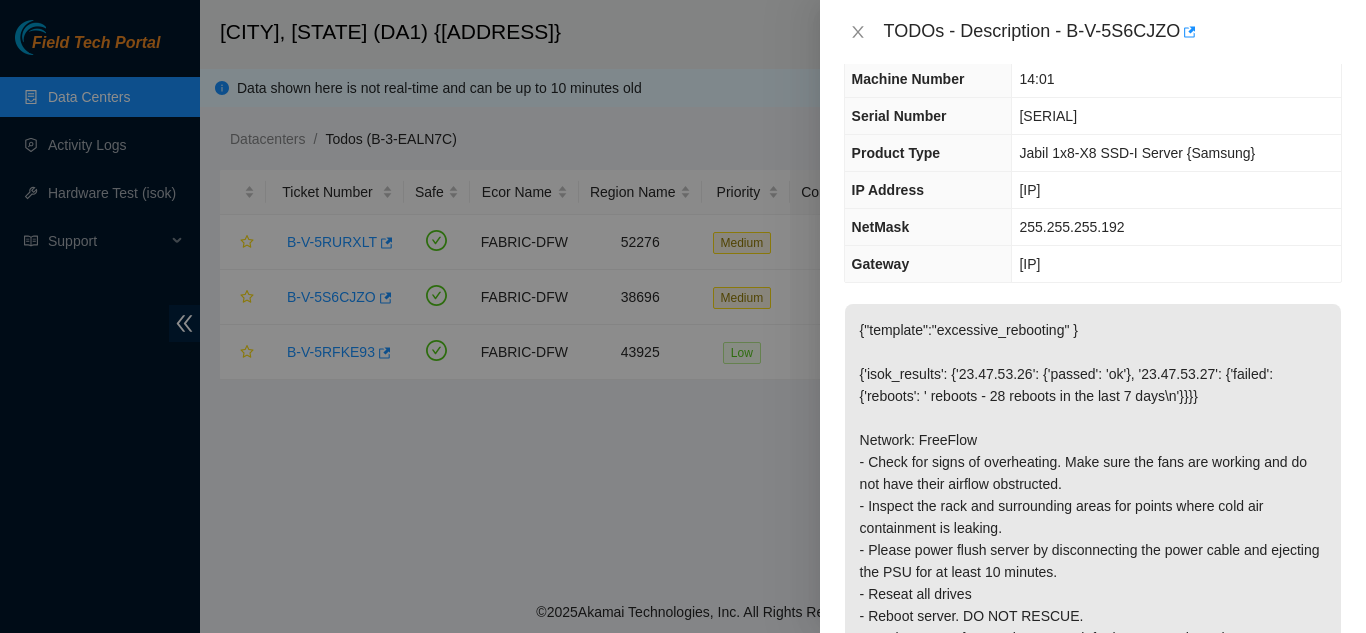 scroll, scrollTop: 61, scrollLeft: 0, axis: vertical 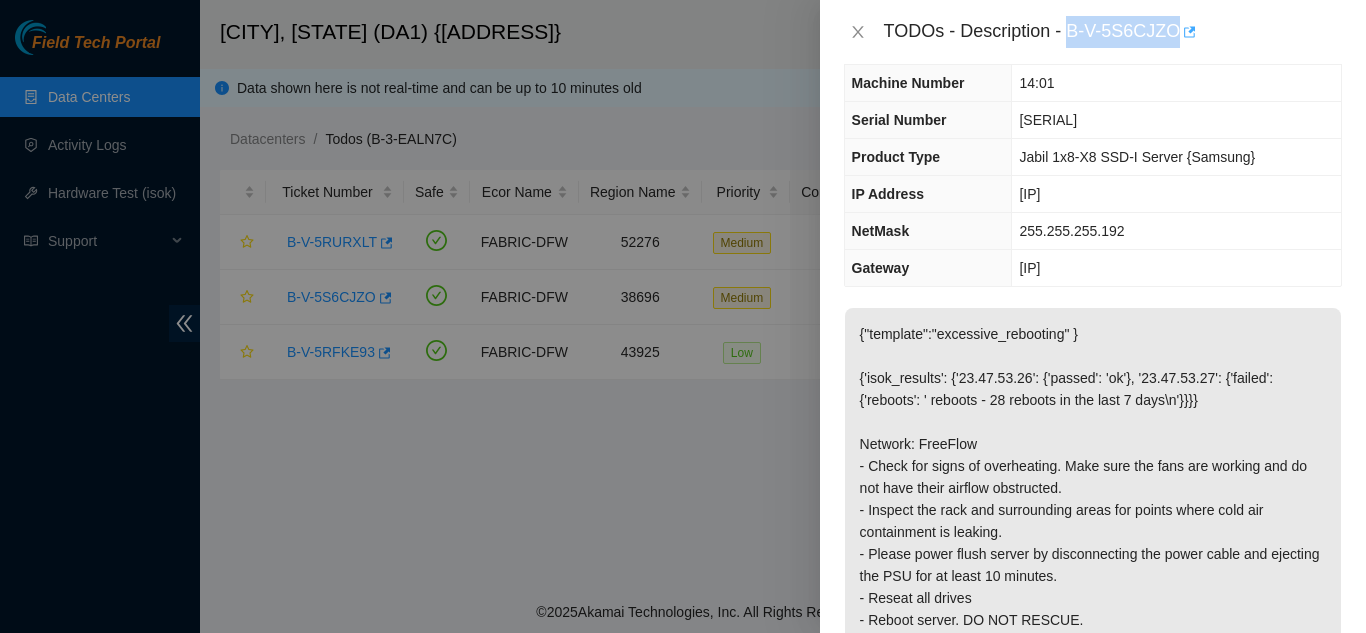 drag, startPoint x: 1067, startPoint y: 28, endPoint x: 1179, endPoint y: 34, distance: 112.1606 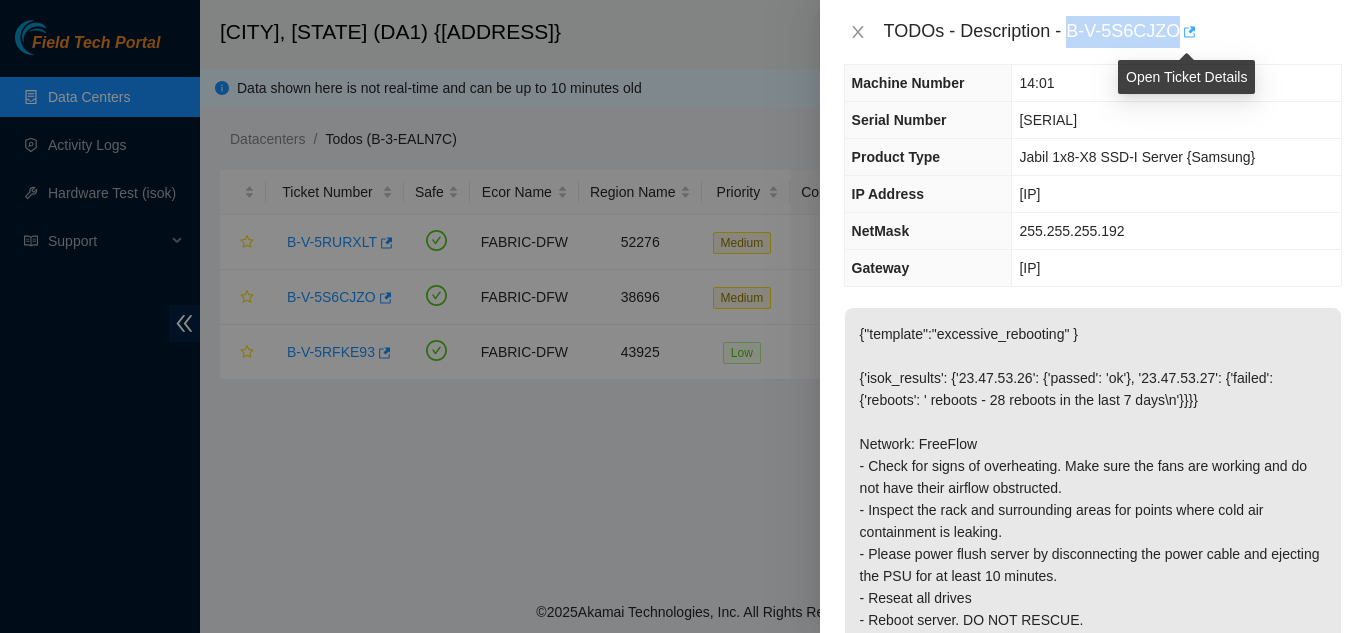 copy on "B-V-5S6CJZO" 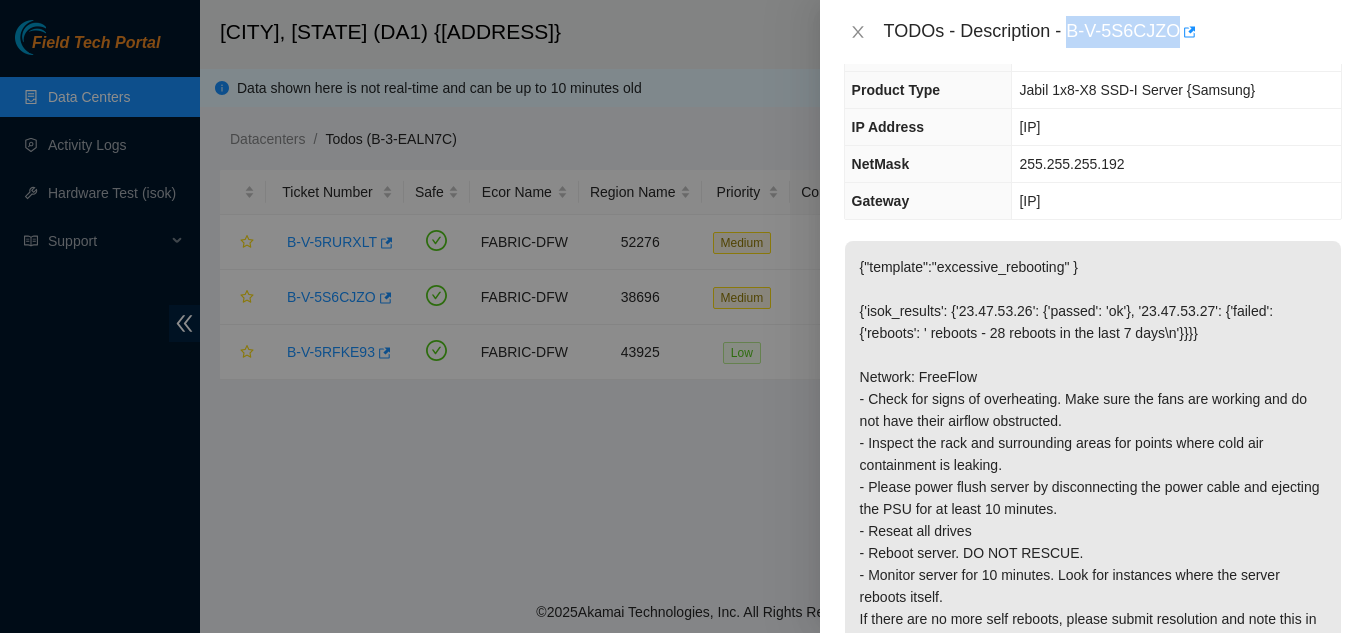 scroll, scrollTop: 161, scrollLeft: 0, axis: vertical 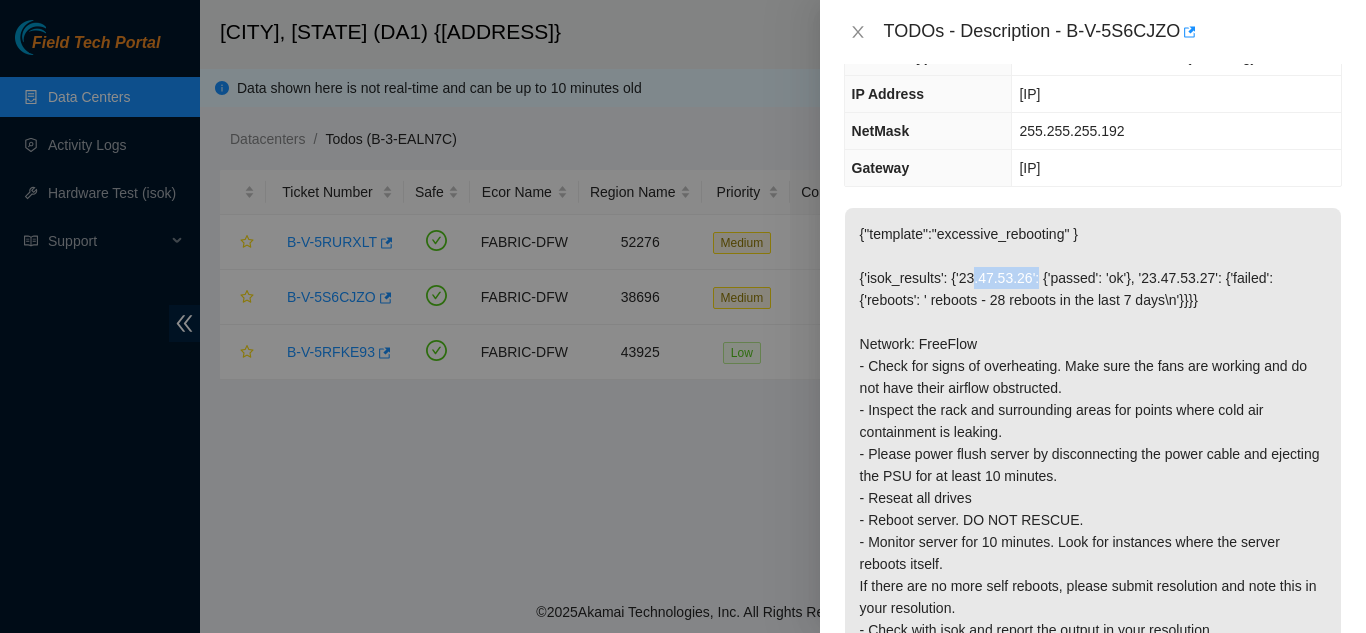 drag, startPoint x: 955, startPoint y: 298, endPoint x: 1023, endPoint y: 294, distance: 68.117546 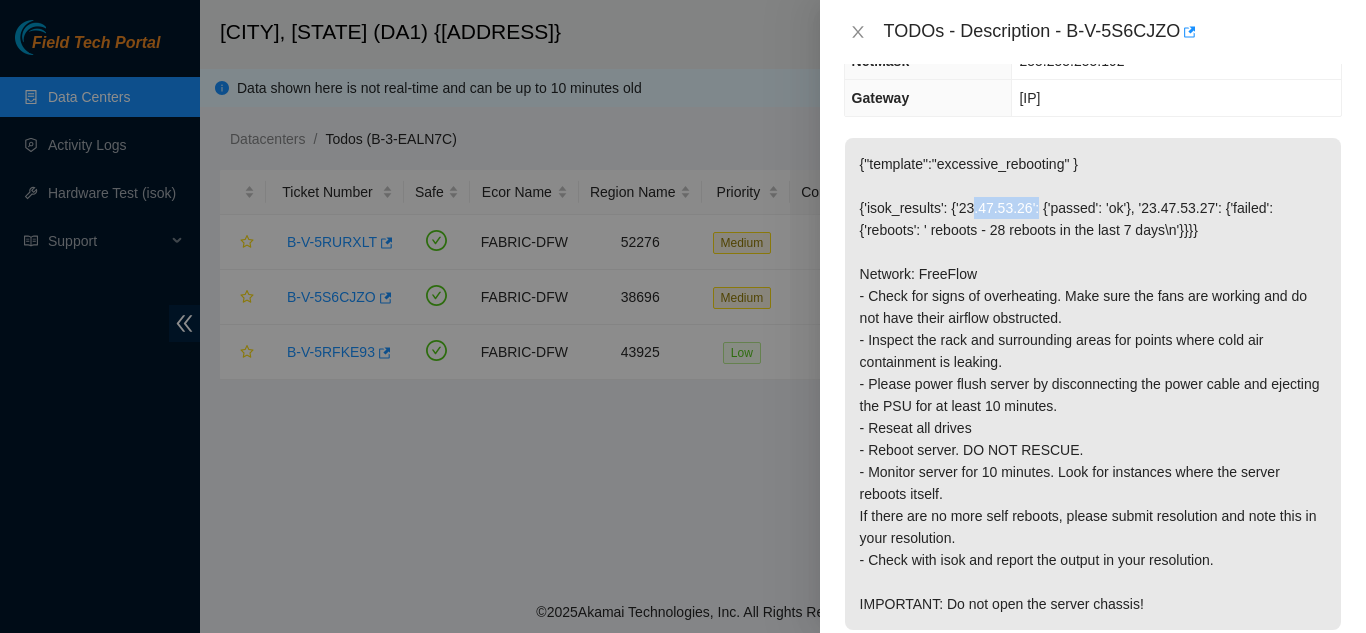 scroll, scrollTop: 261, scrollLeft: 0, axis: vertical 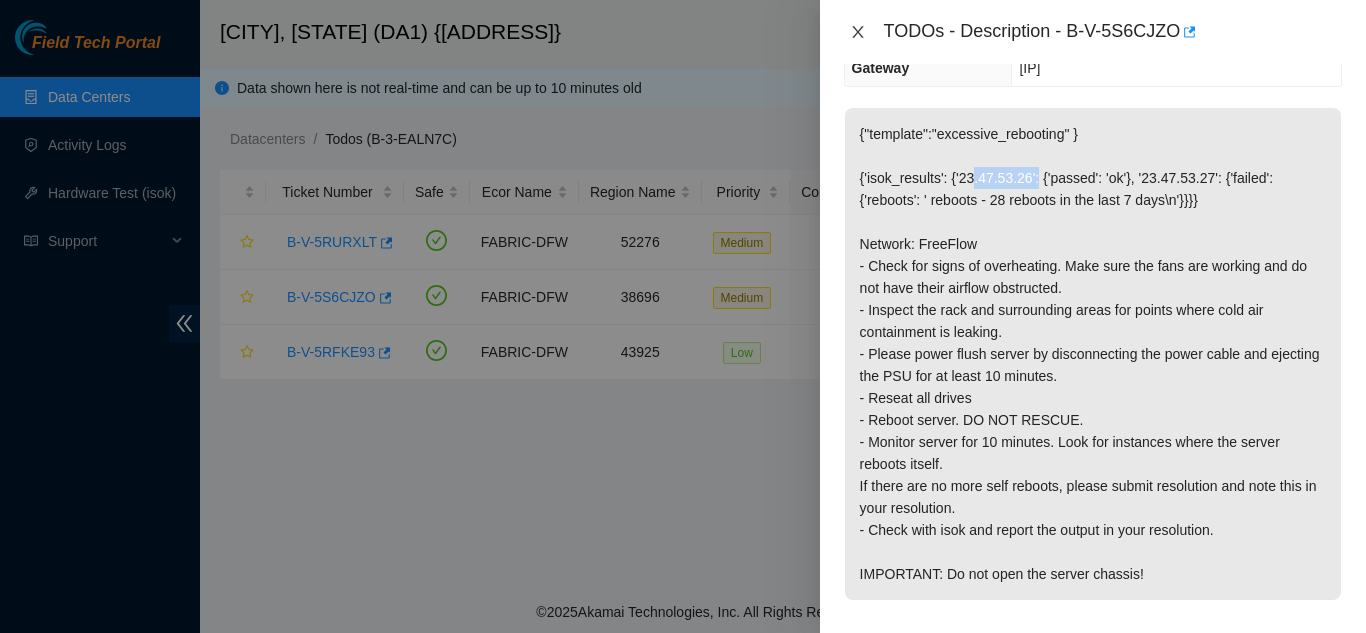 click 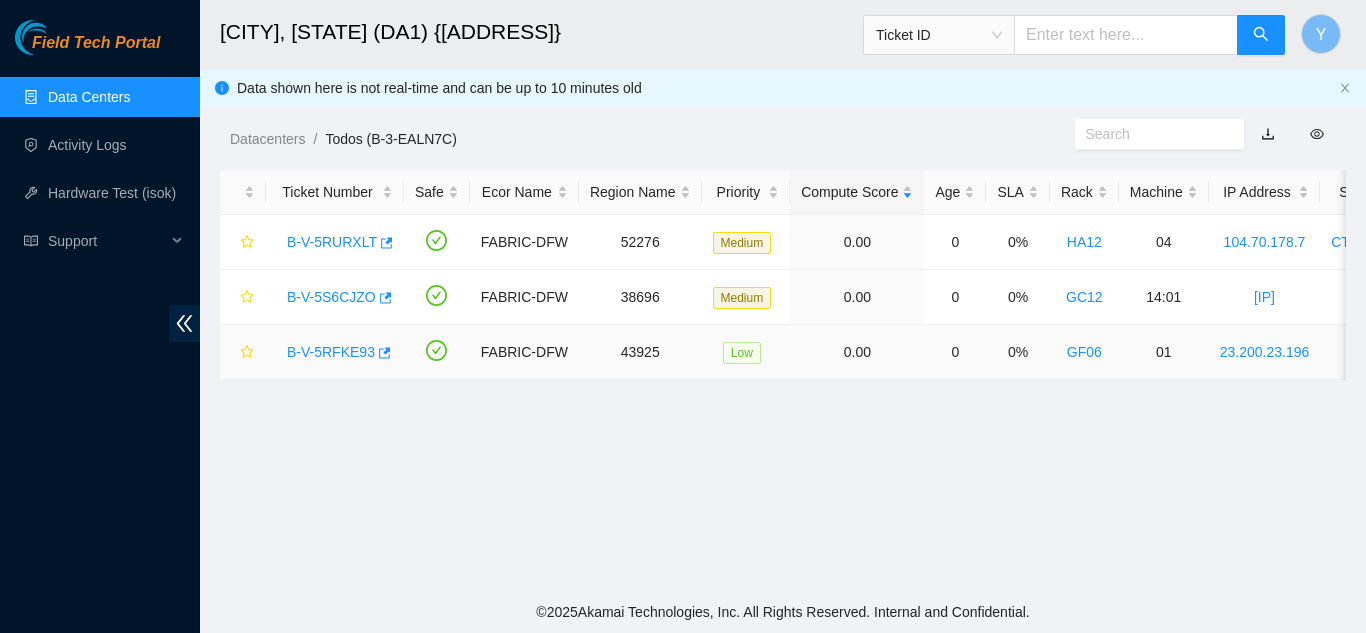 scroll, scrollTop: 327, scrollLeft: 0, axis: vertical 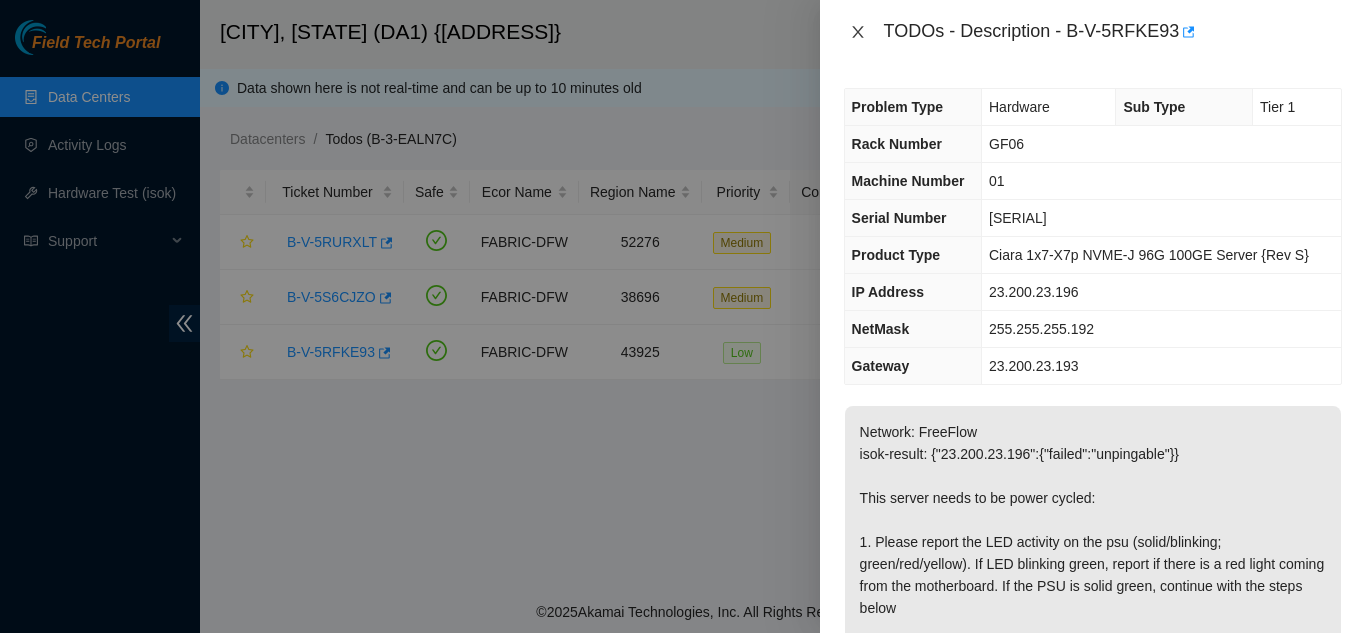 click 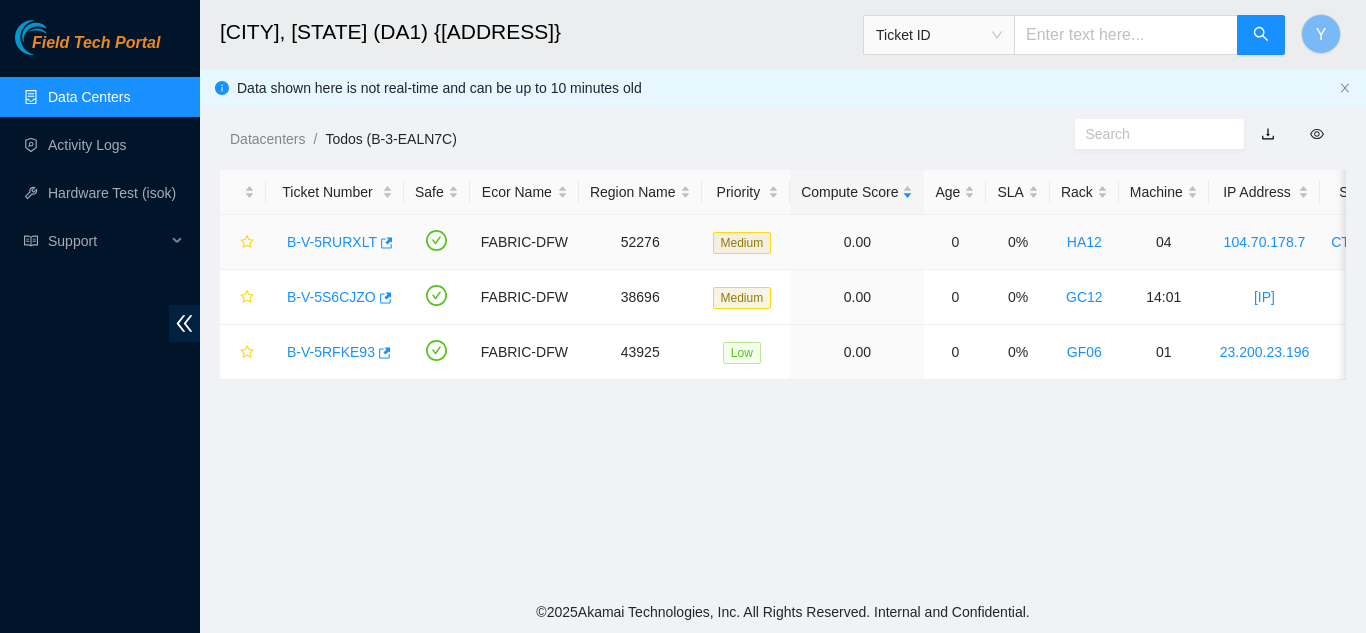 click on "B-V-5RURXLT" at bounding box center [332, 242] 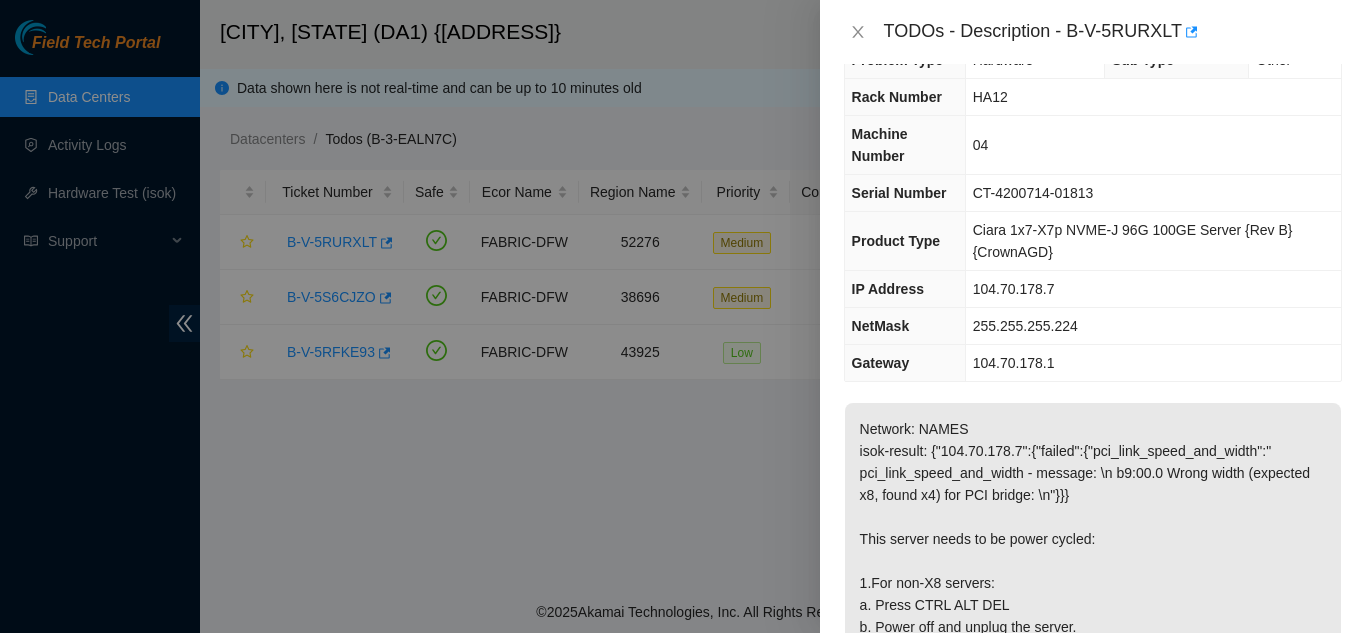 scroll, scrollTop: 0, scrollLeft: 0, axis: both 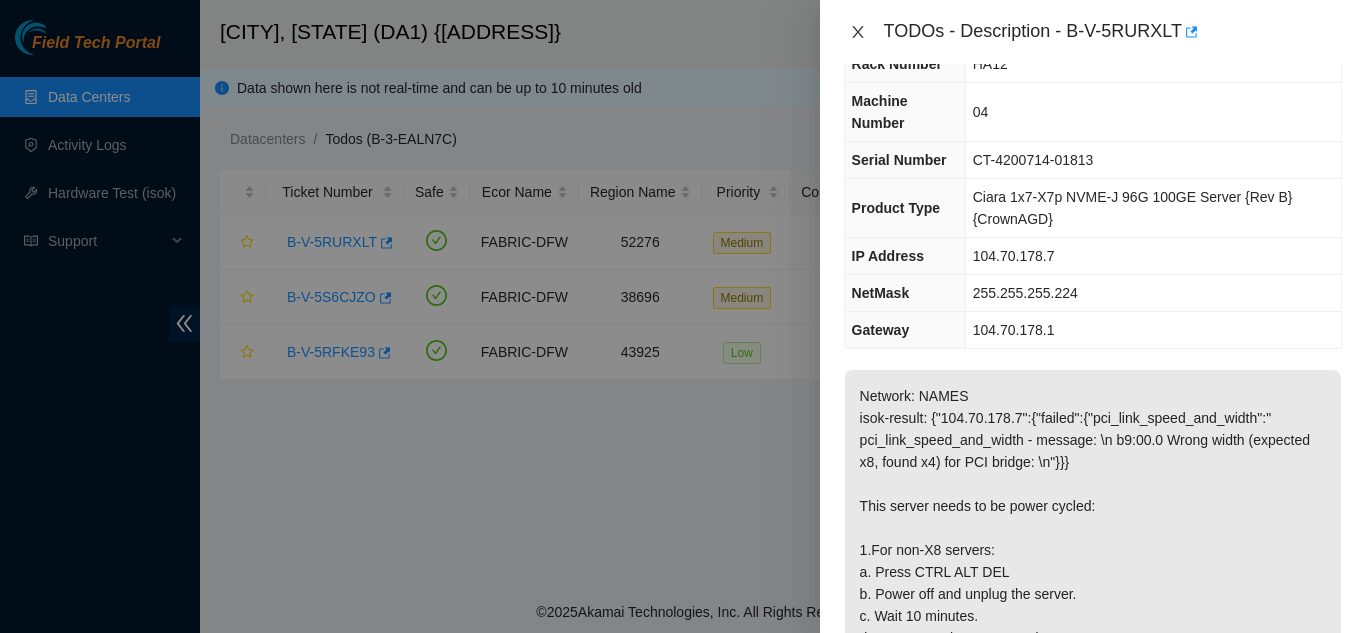 click at bounding box center [858, 32] 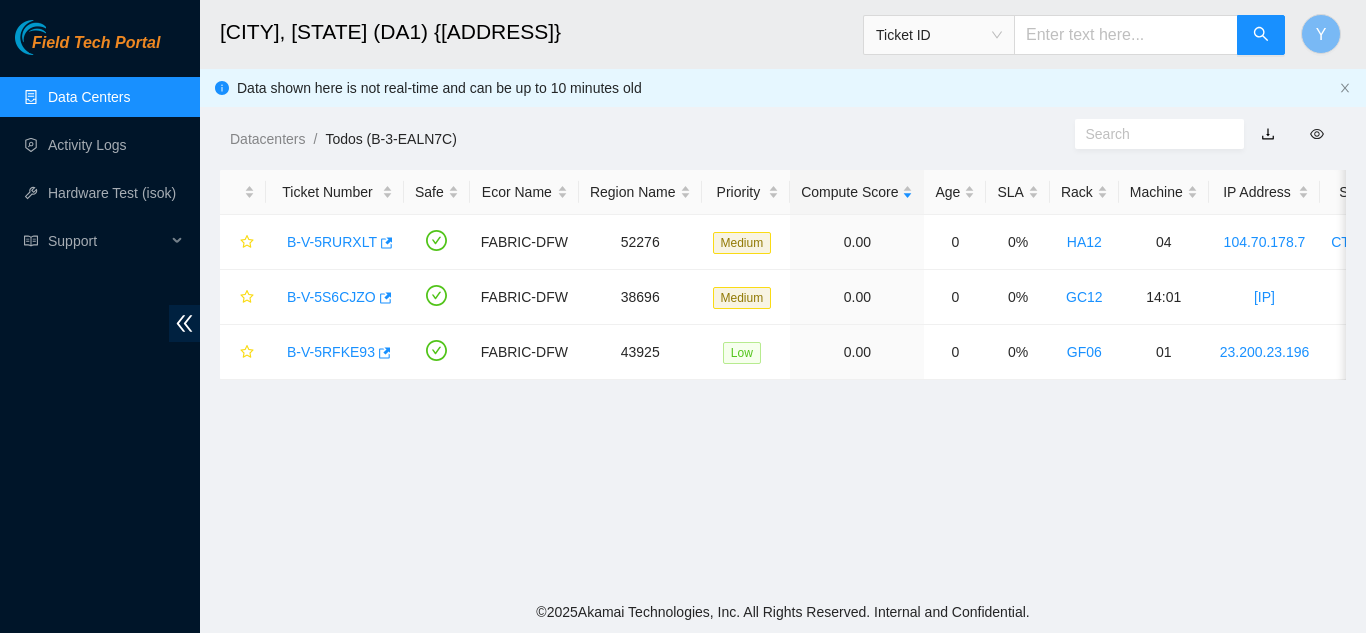 scroll, scrollTop: 102, scrollLeft: 0, axis: vertical 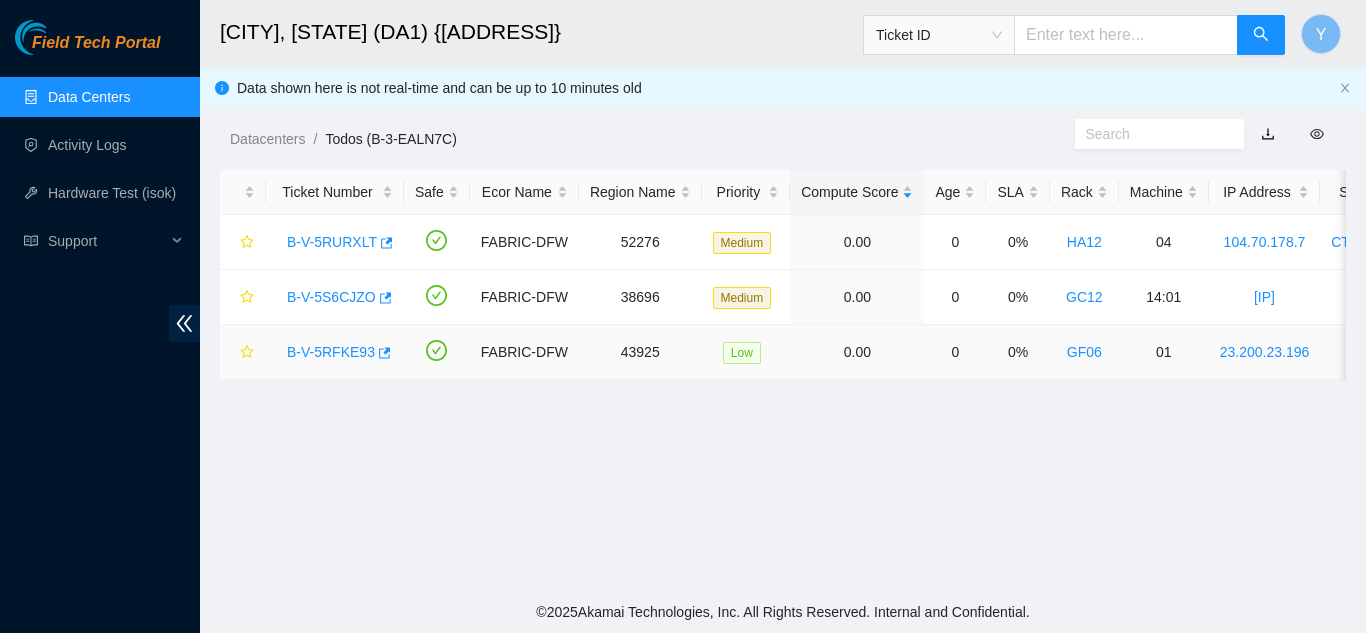 click on "B-V-5RFKE93" at bounding box center [331, 352] 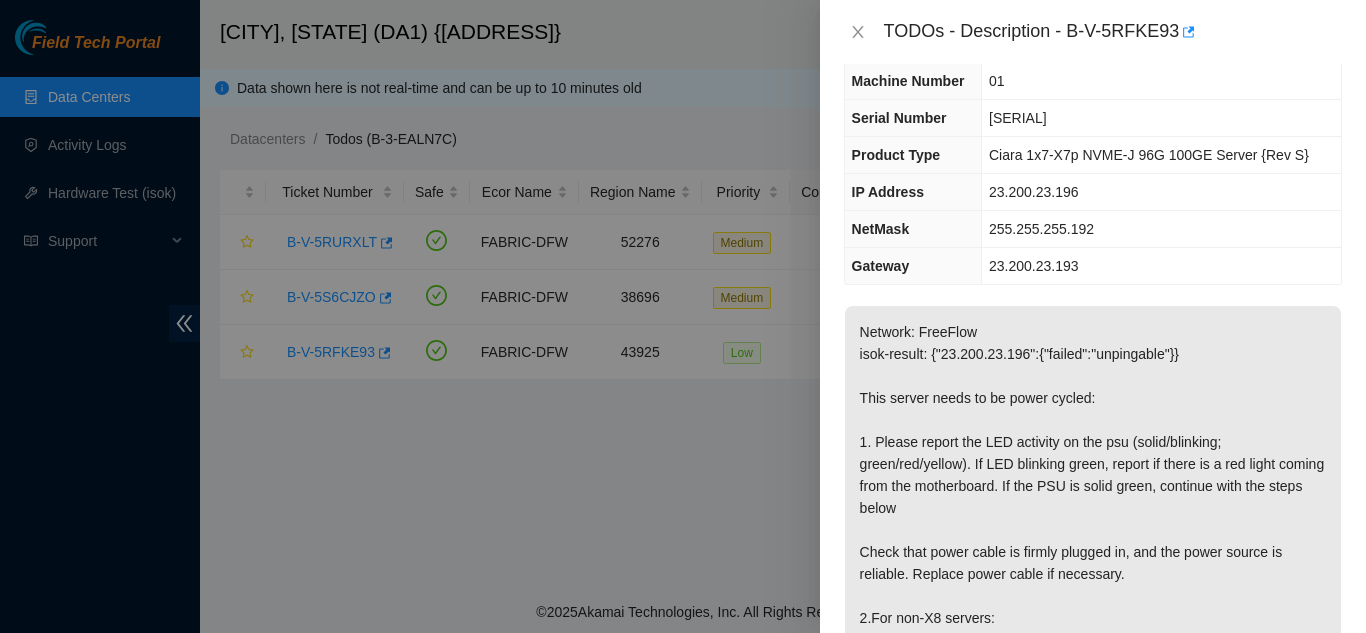 scroll, scrollTop: 0, scrollLeft: 0, axis: both 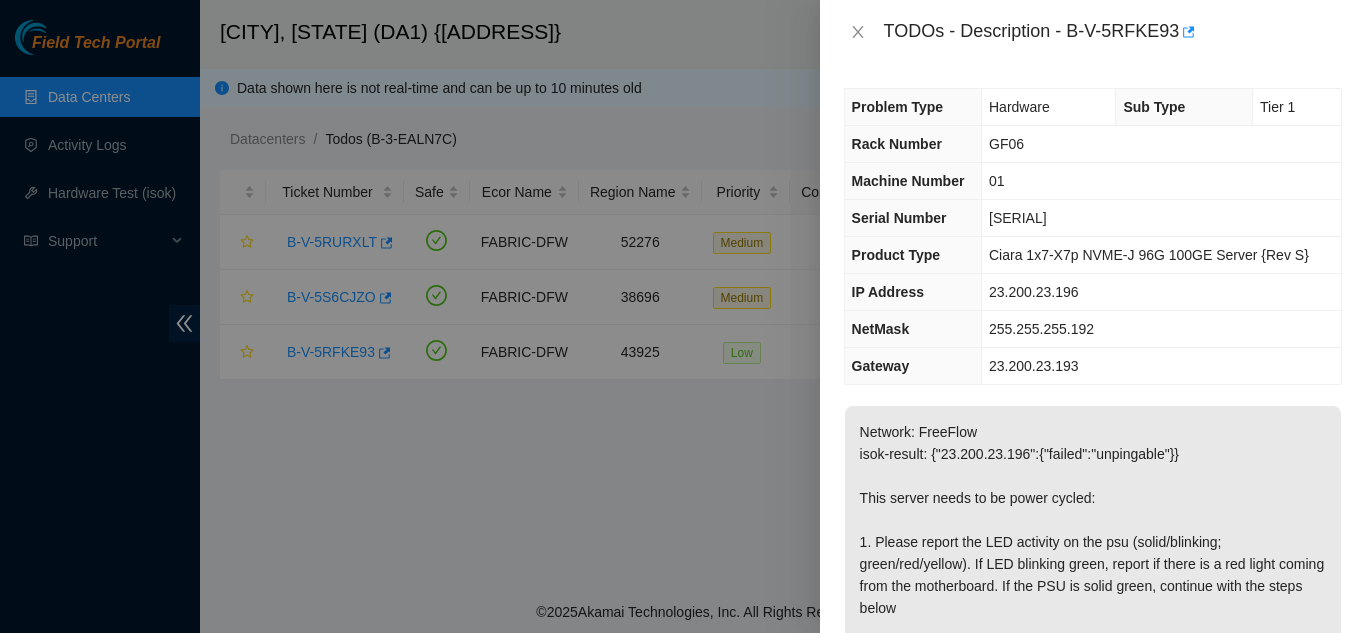 click at bounding box center [683, 316] 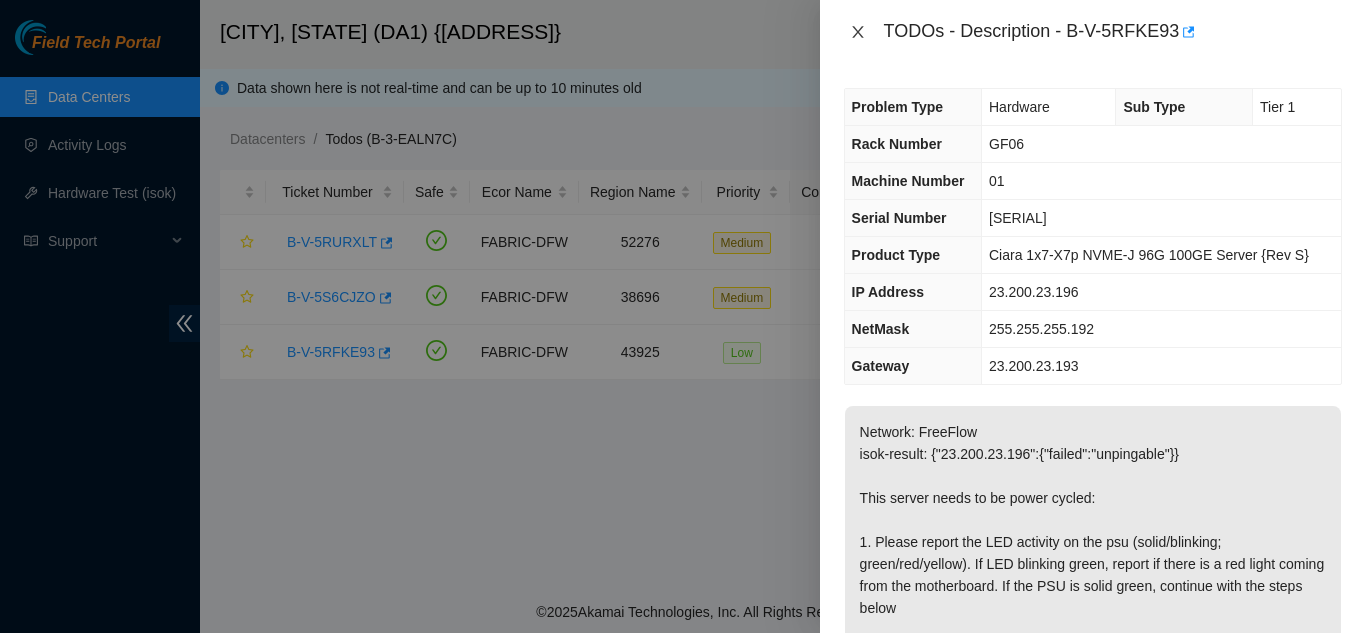 click 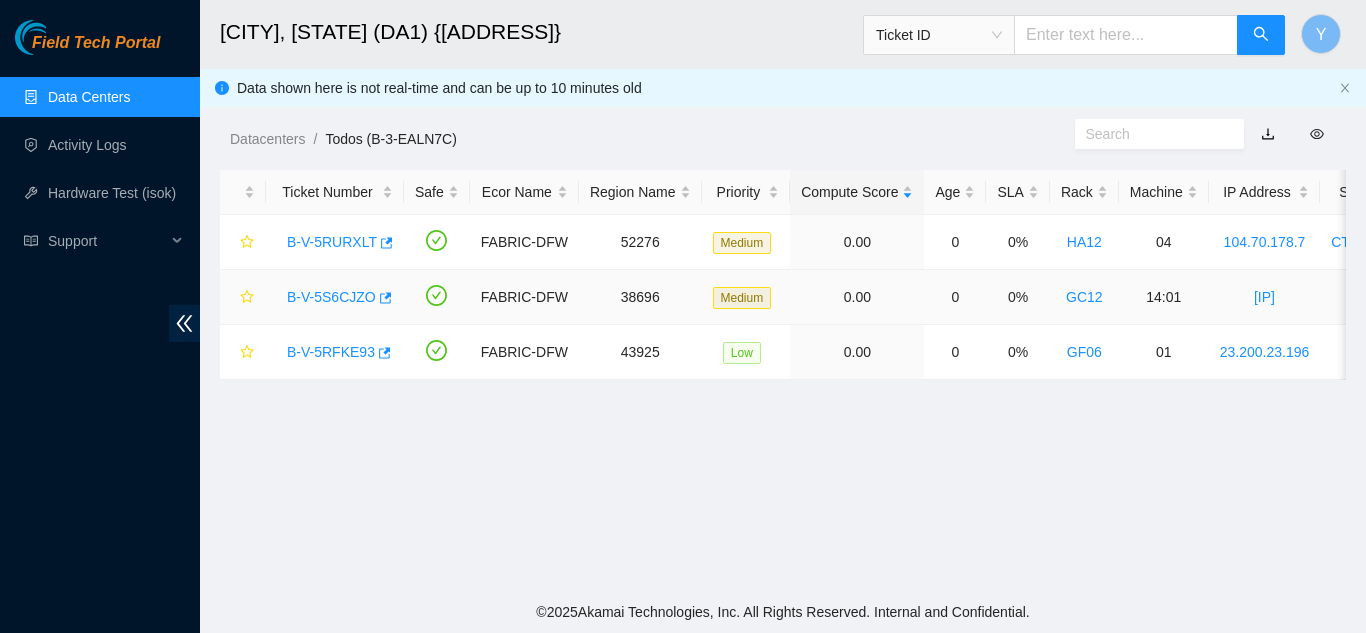 click on "B-V-5S6CJZO" at bounding box center [331, 297] 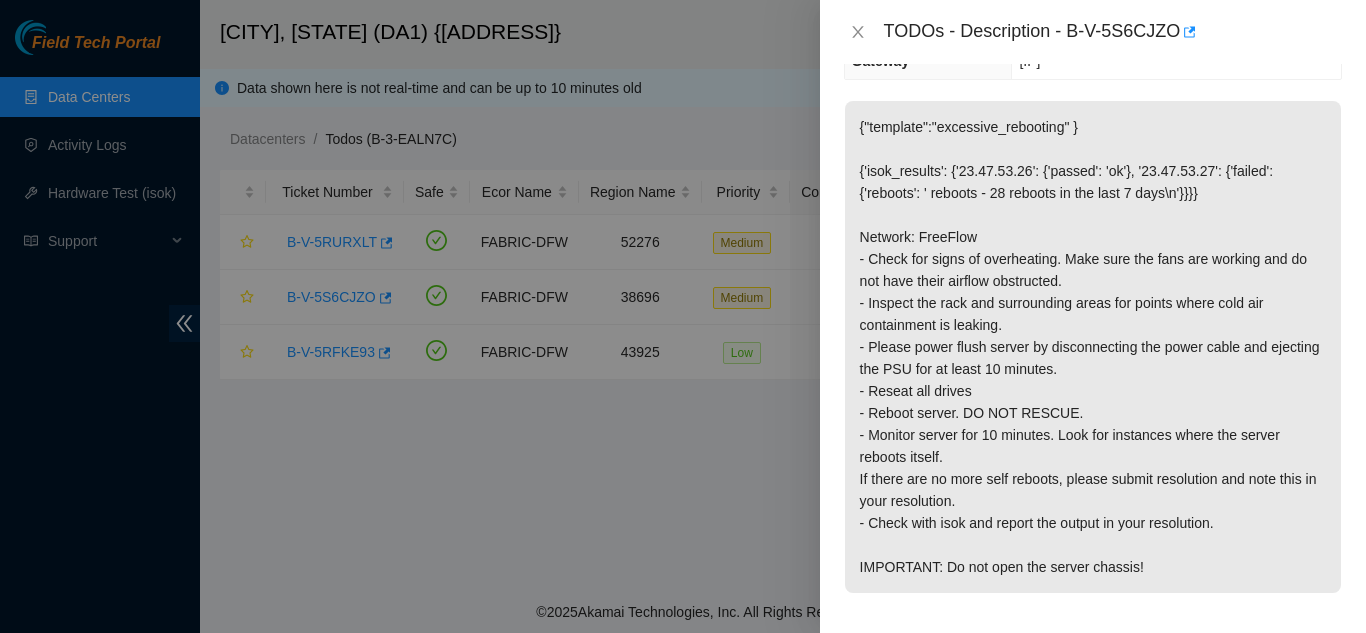 scroll, scrollTop: 269, scrollLeft: 0, axis: vertical 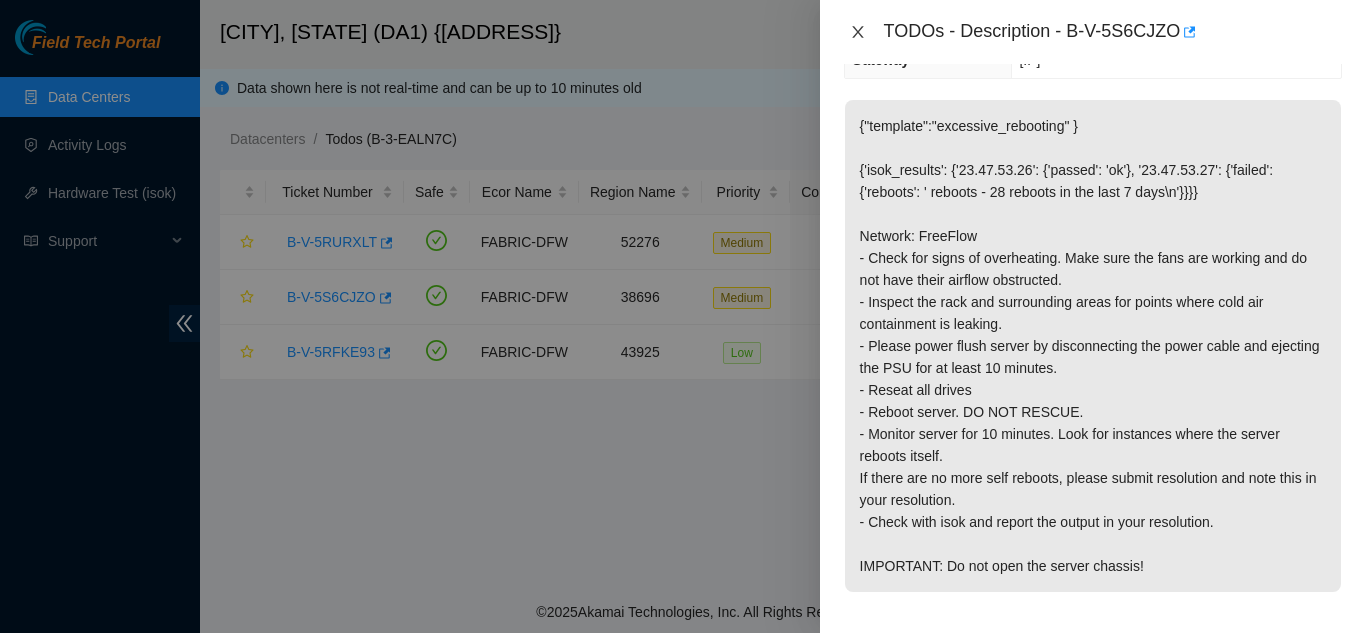 click 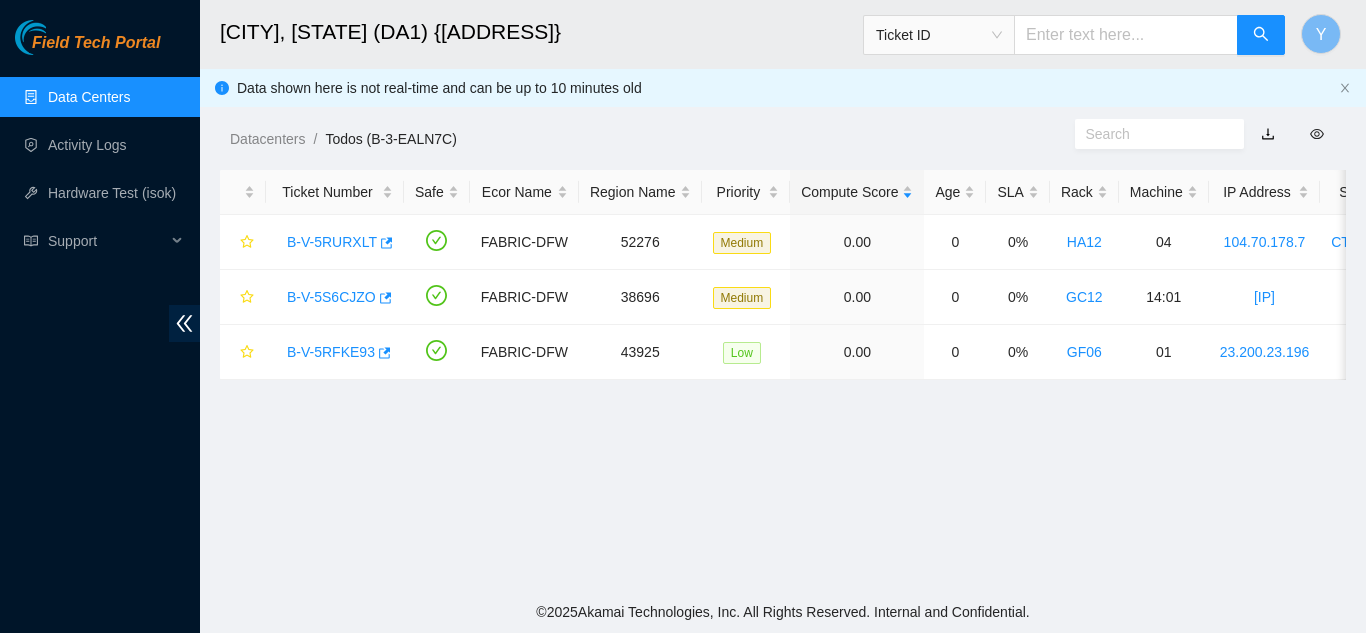 scroll, scrollTop: 335, scrollLeft: 0, axis: vertical 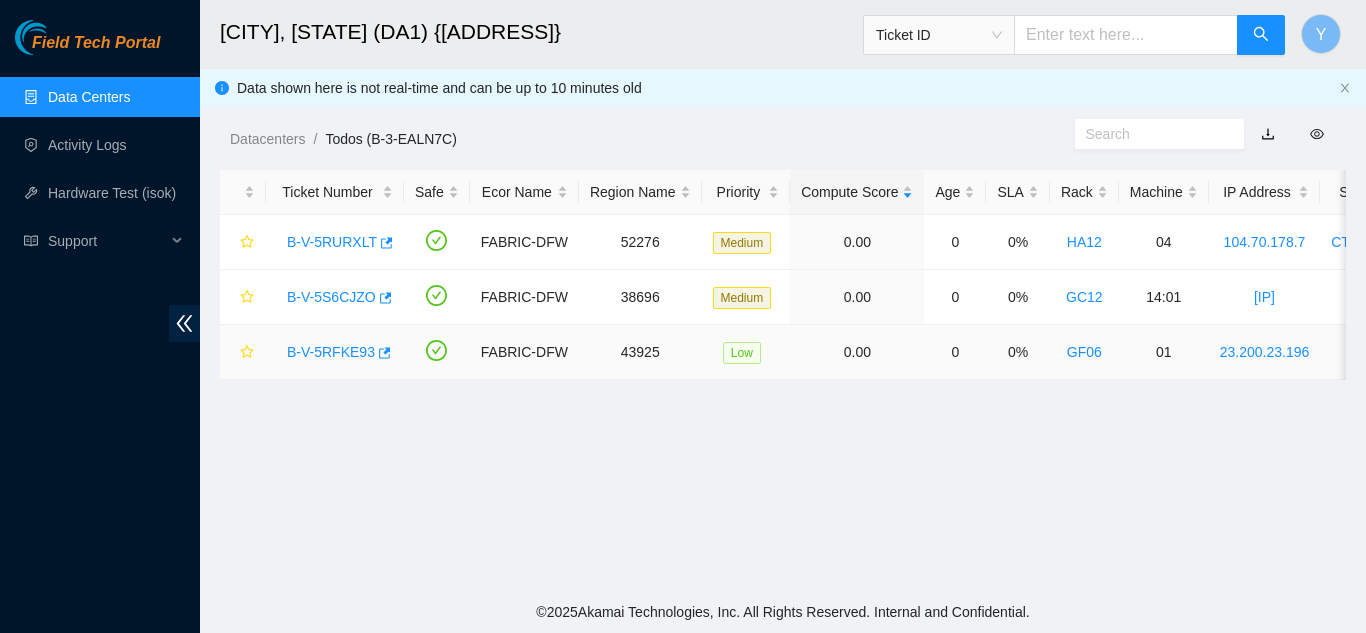 click on "B-V-5RFKE93" at bounding box center [331, 352] 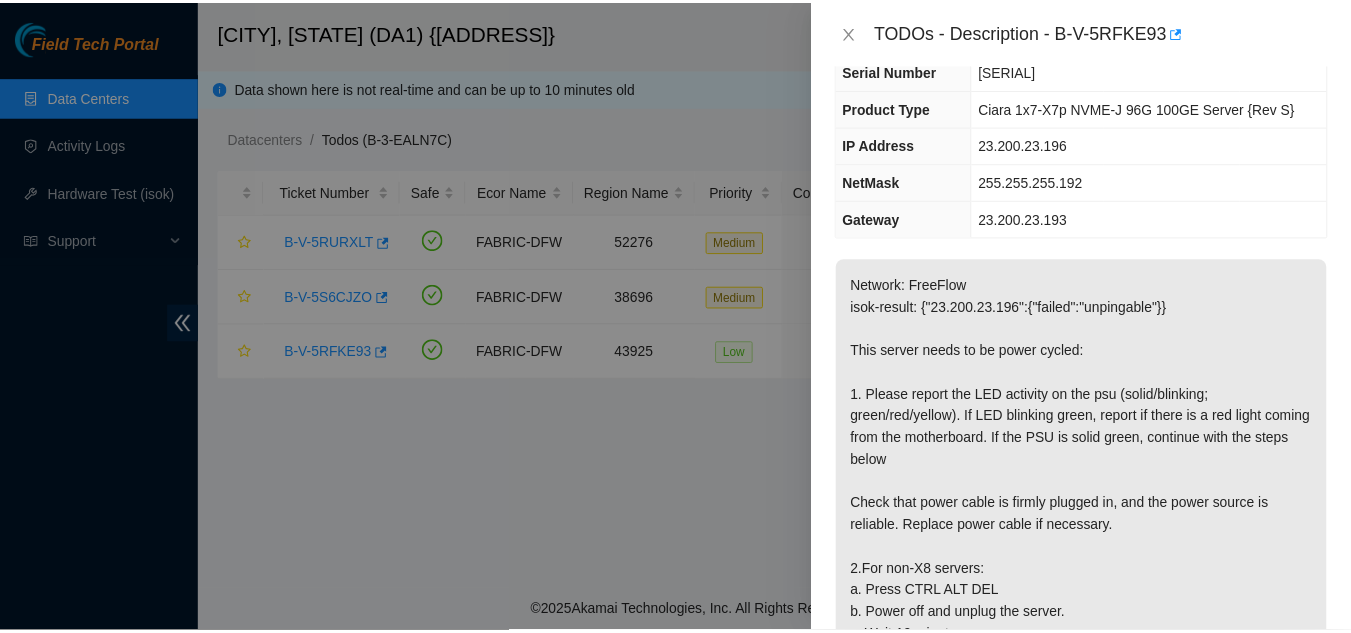 scroll, scrollTop: 0, scrollLeft: 0, axis: both 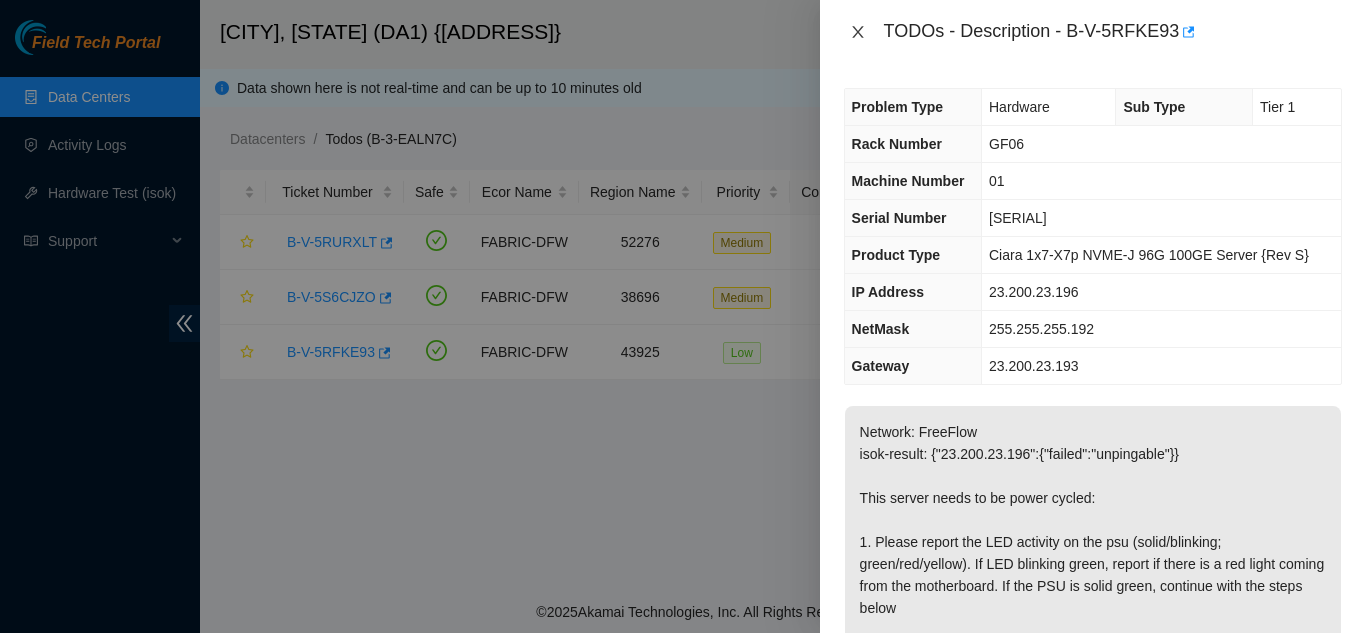 click 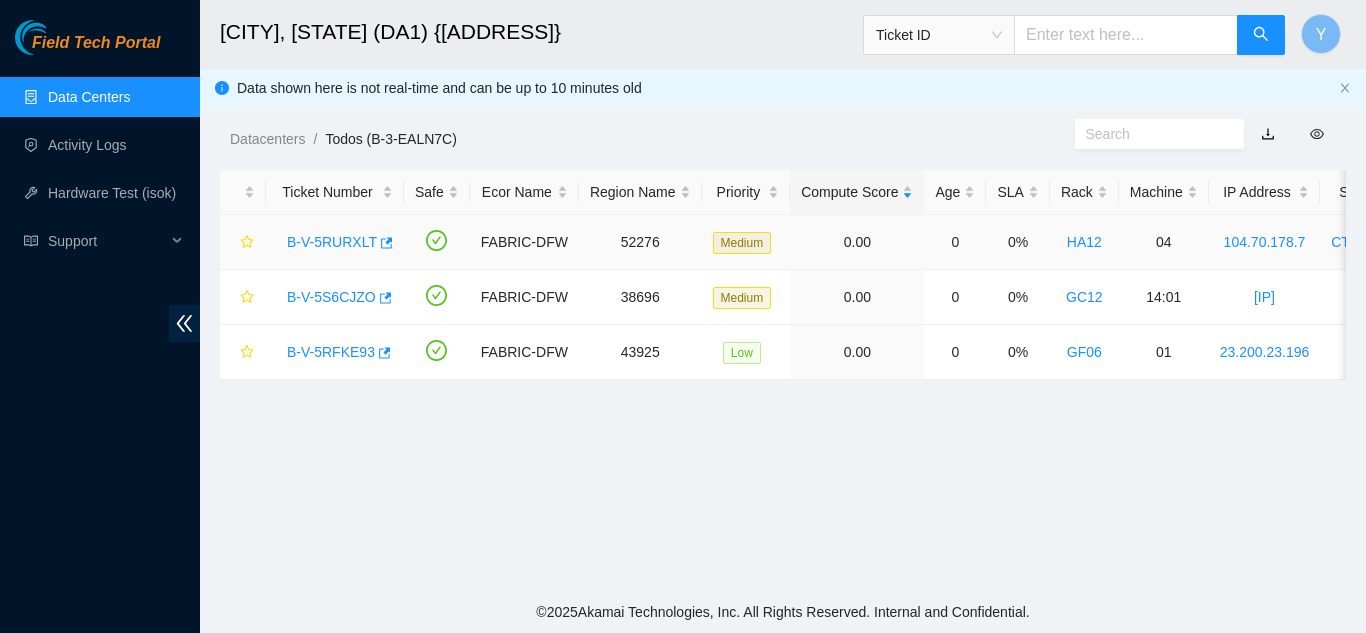 click on "B-V-5RURXLT" at bounding box center [332, 242] 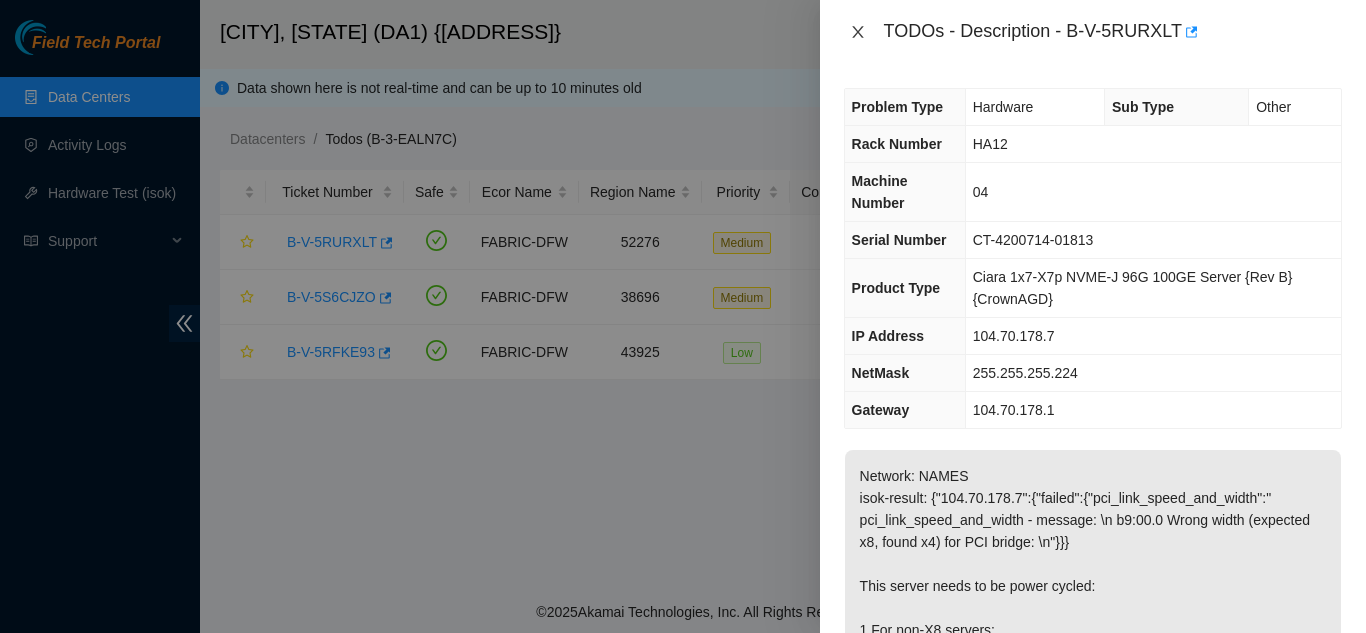click 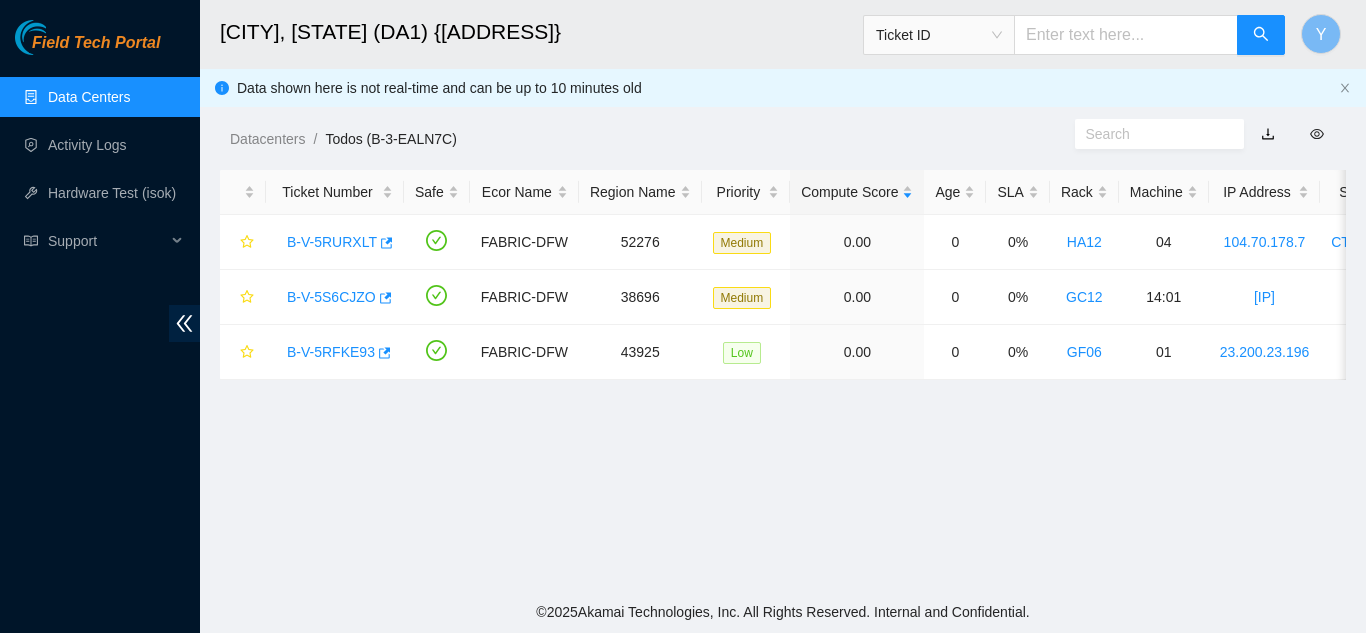 click on "Data Centers" at bounding box center [89, 97] 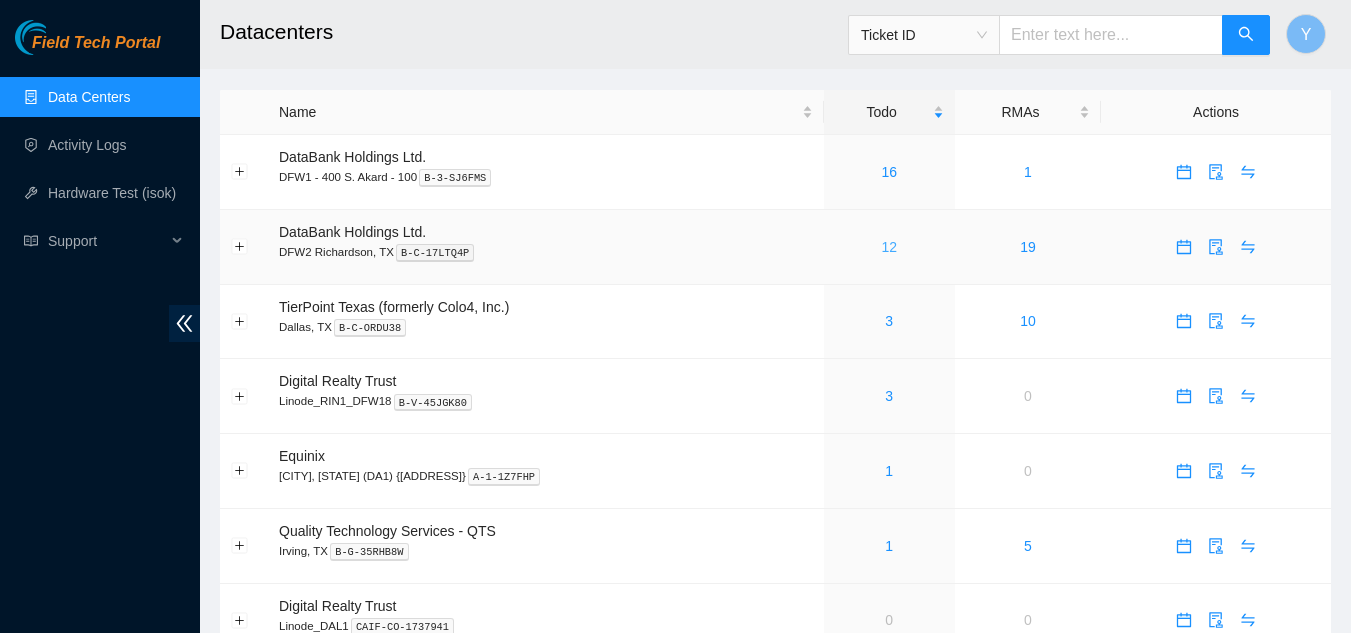 click on "12" at bounding box center (889, 247) 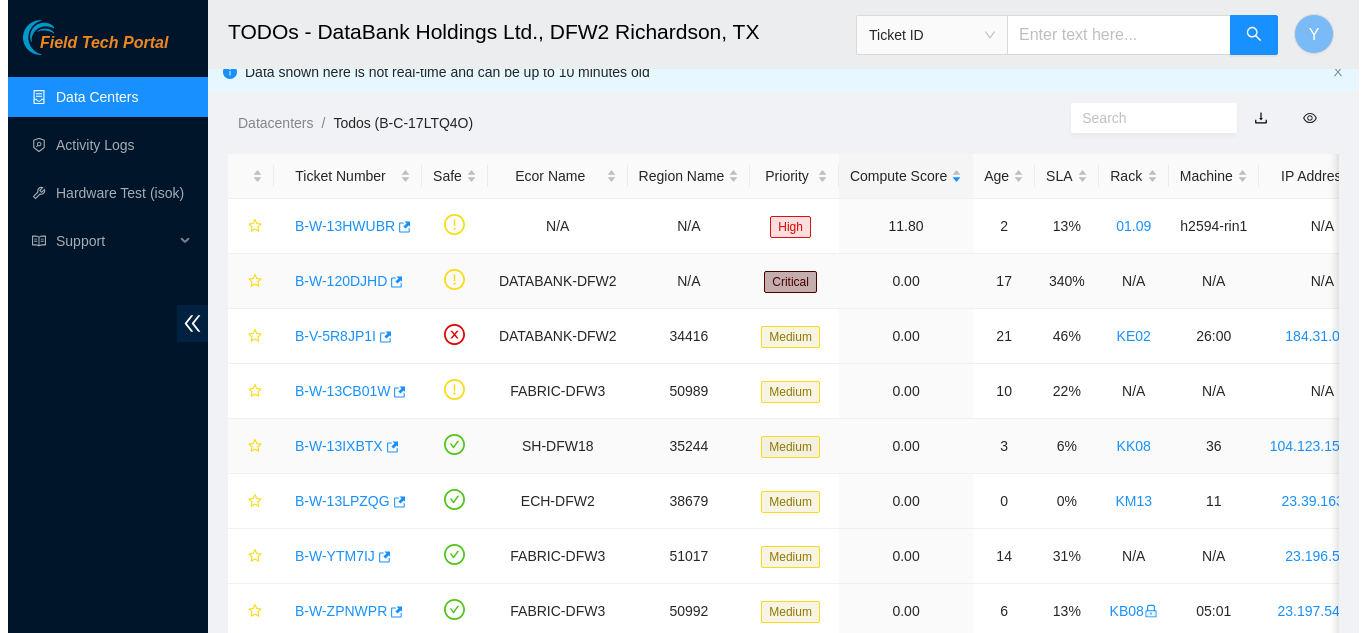 scroll, scrollTop: 0, scrollLeft: 0, axis: both 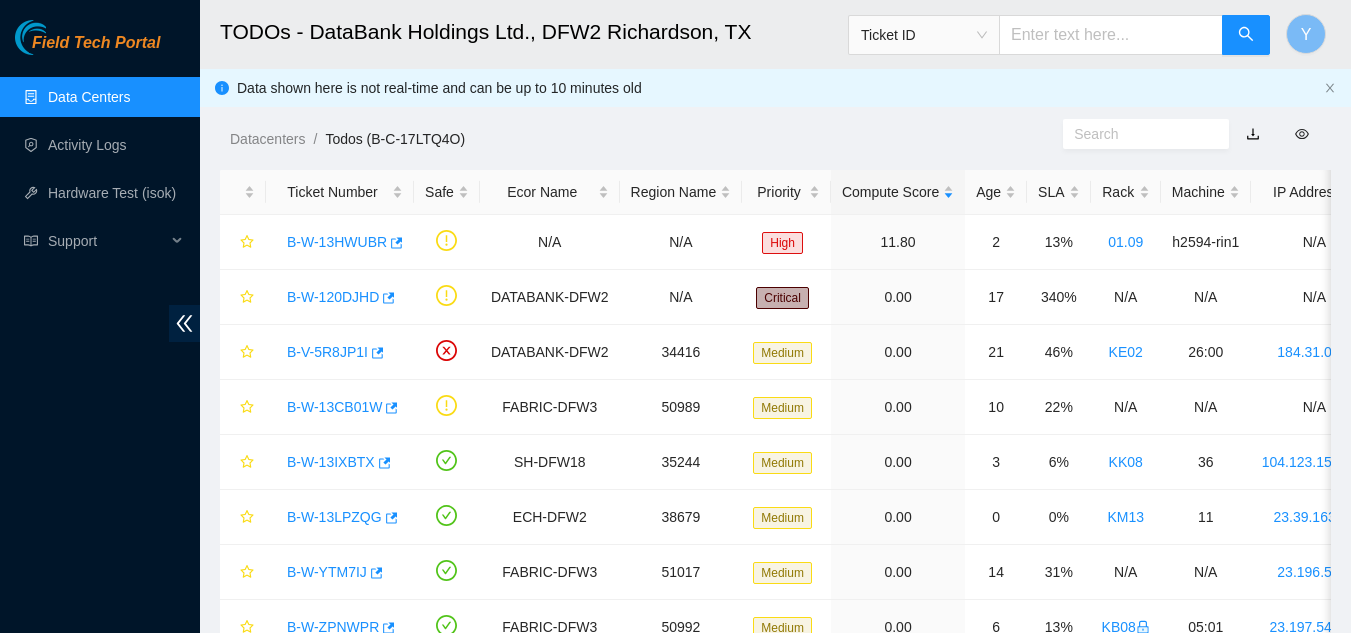 click on "Data Centers" at bounding box center [89, 97] 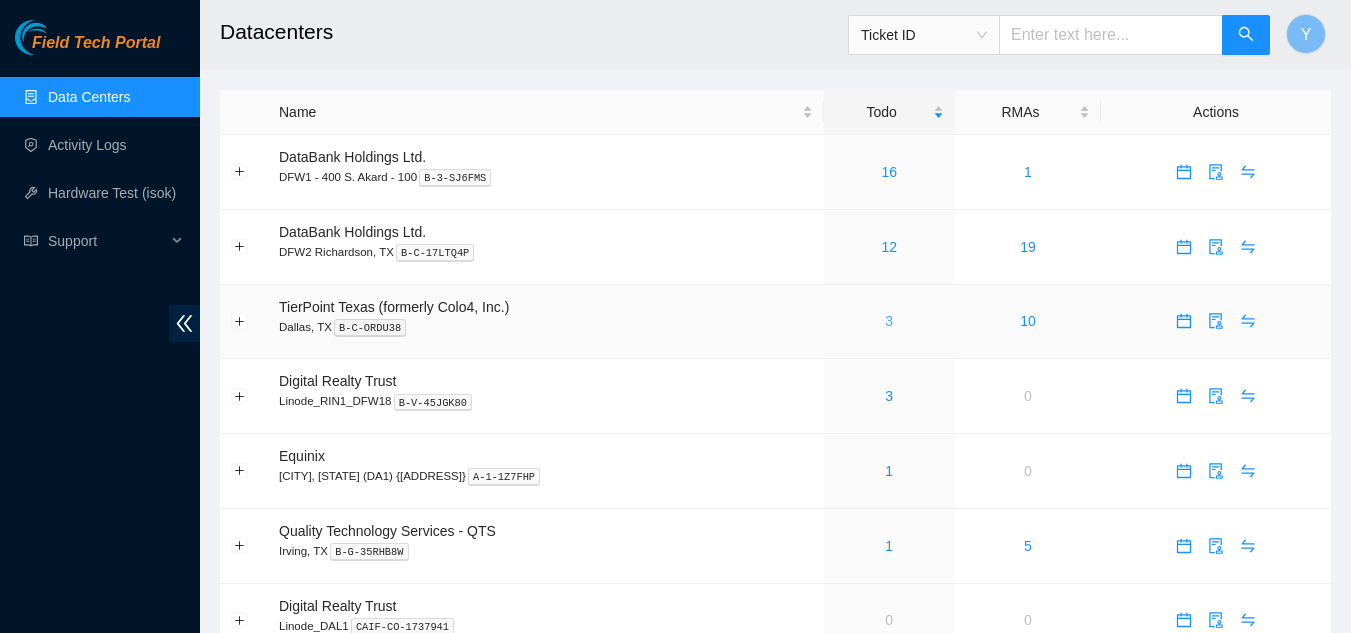 click on "3" at bounding box center (889, 321) 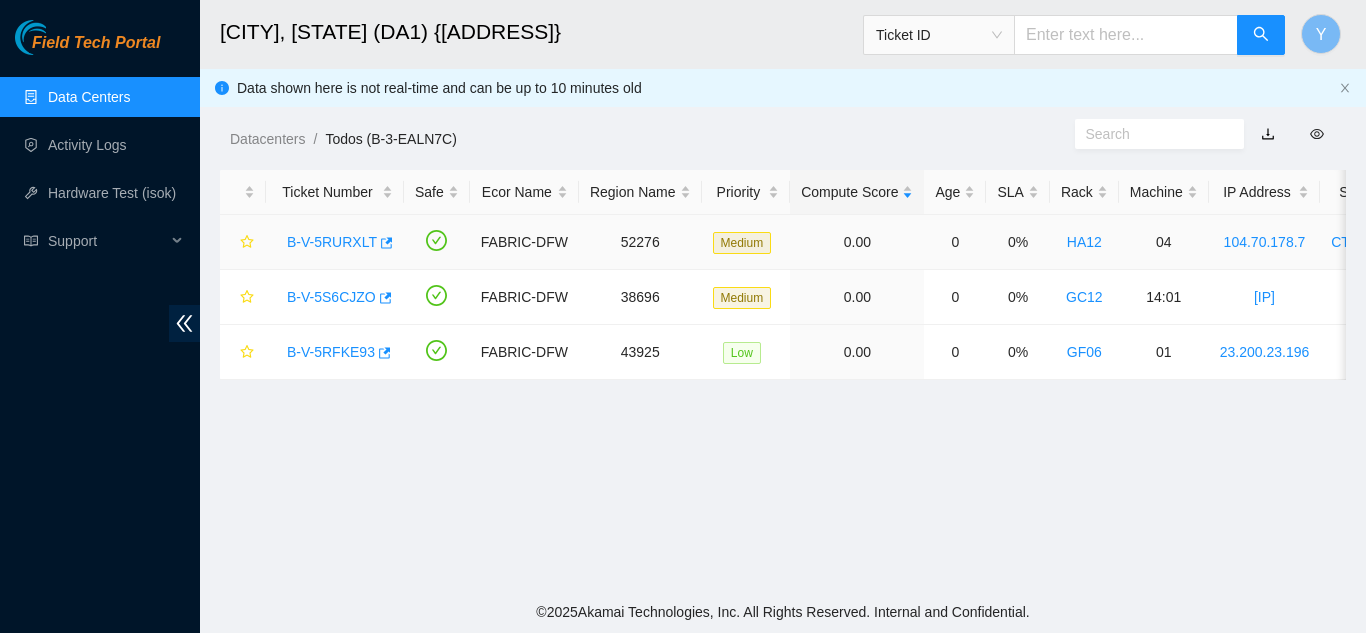 click on "B-V-5RURXLT" at bounding box center (332, 242) 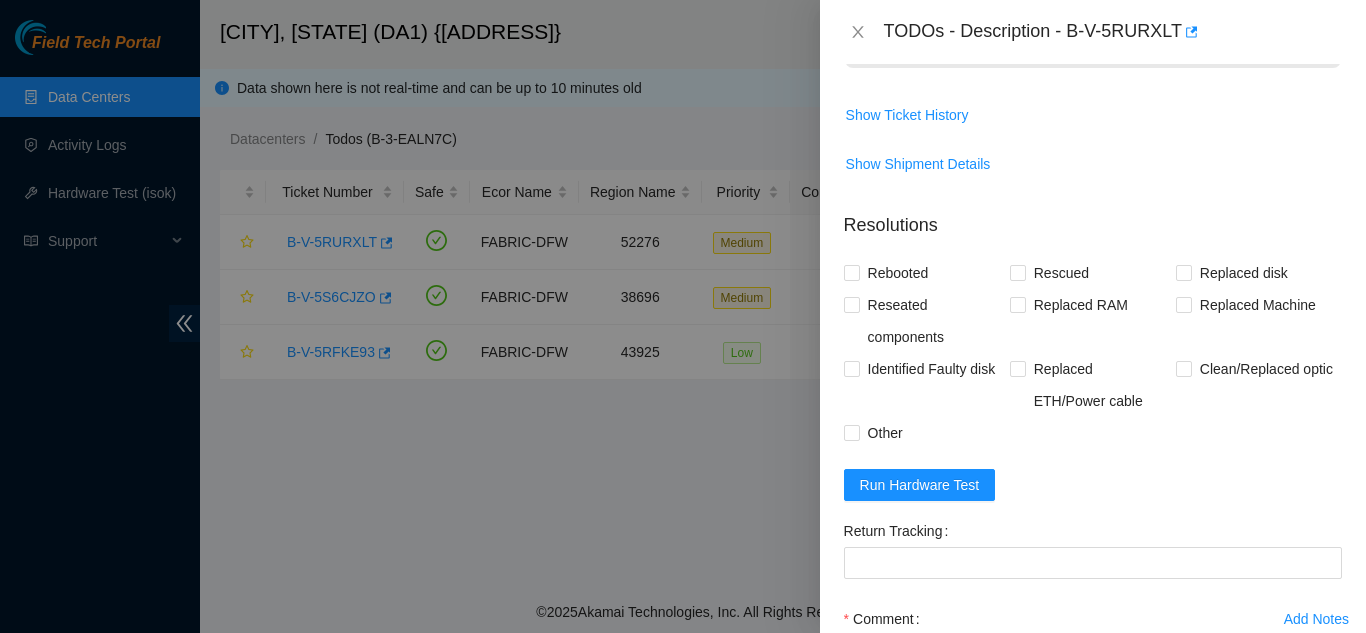 scroll, scrollTop: 1145, scrollLeft: 0, axis: vertical 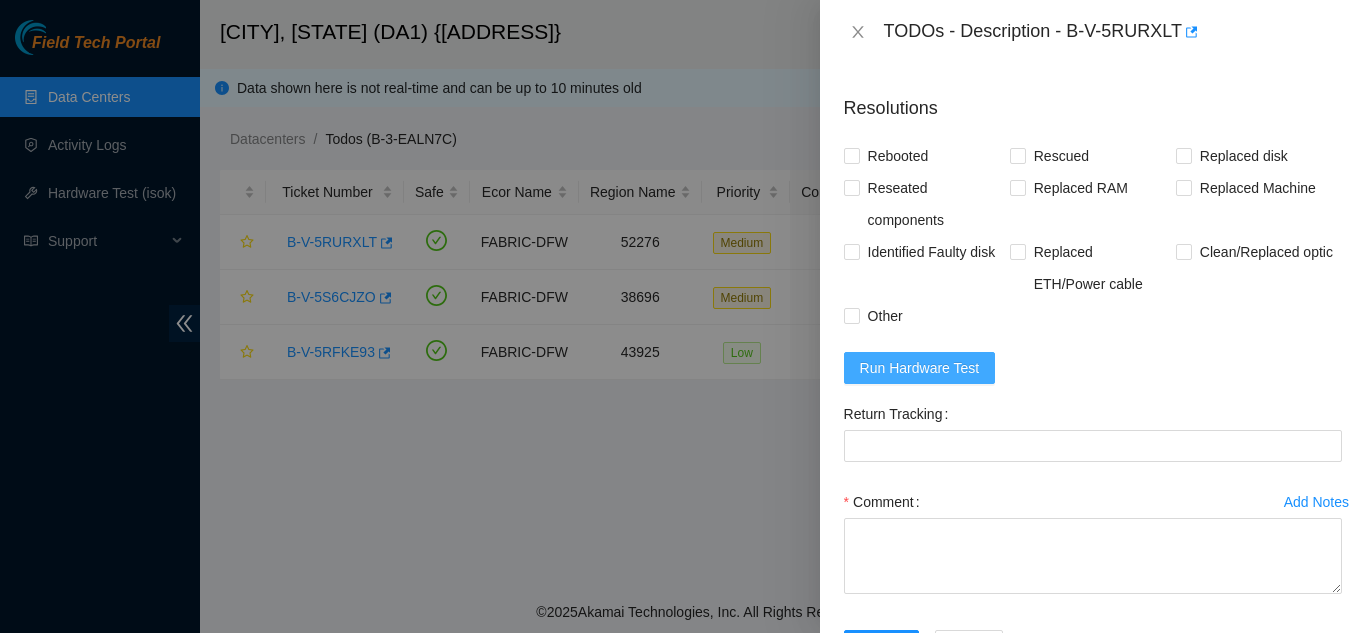 click on "Run Hardware Test" at bounding box center [920, 368] 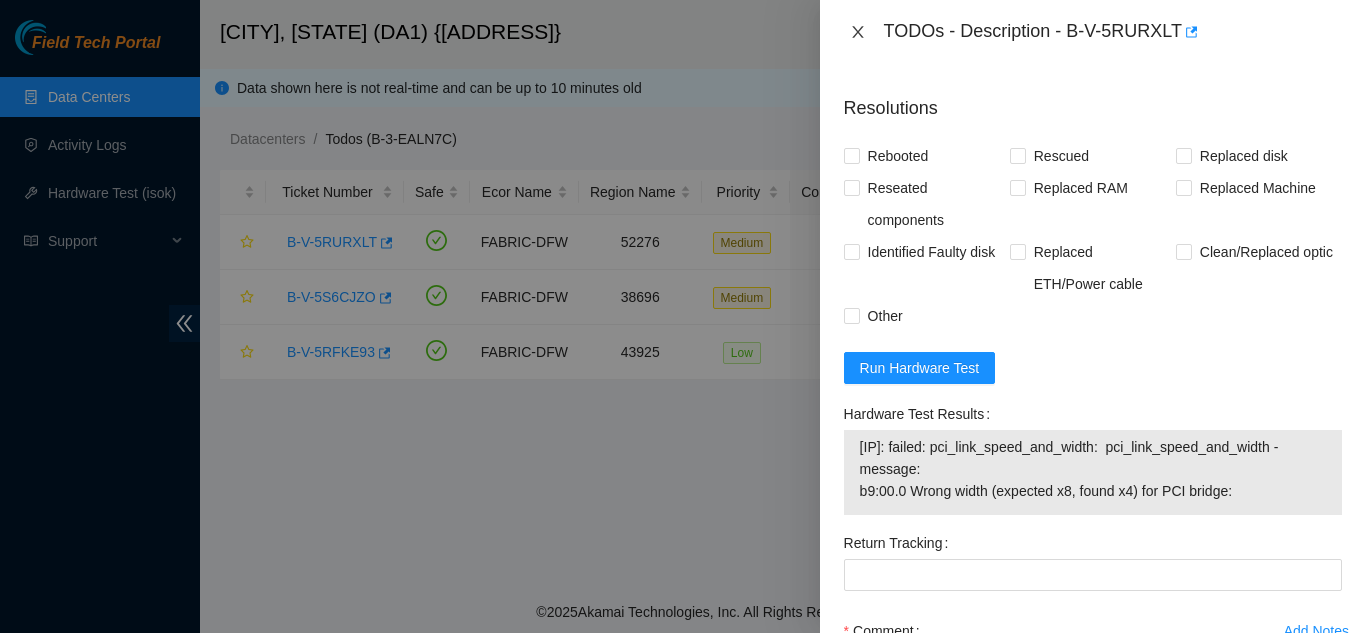 click 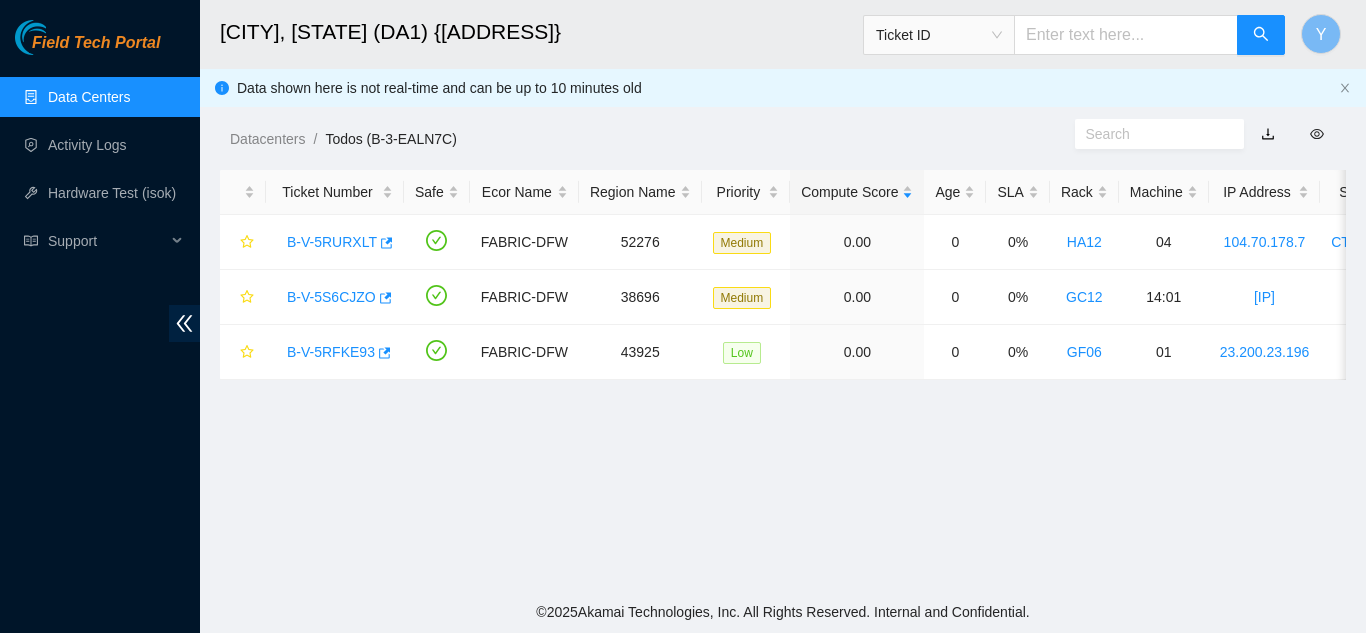 scroll, scrollTop: 514, scrollLeft: 0, axis: vertical 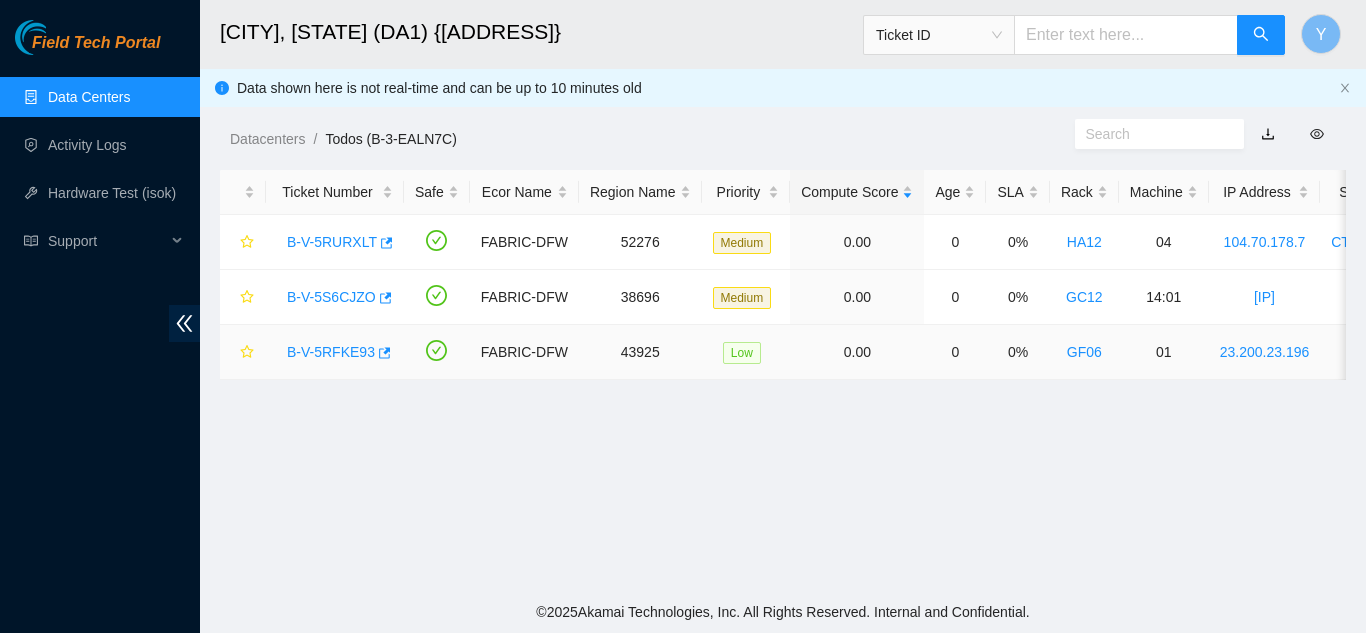 click on "B-V-5RFKE93" at bounding box center [331, 352] 